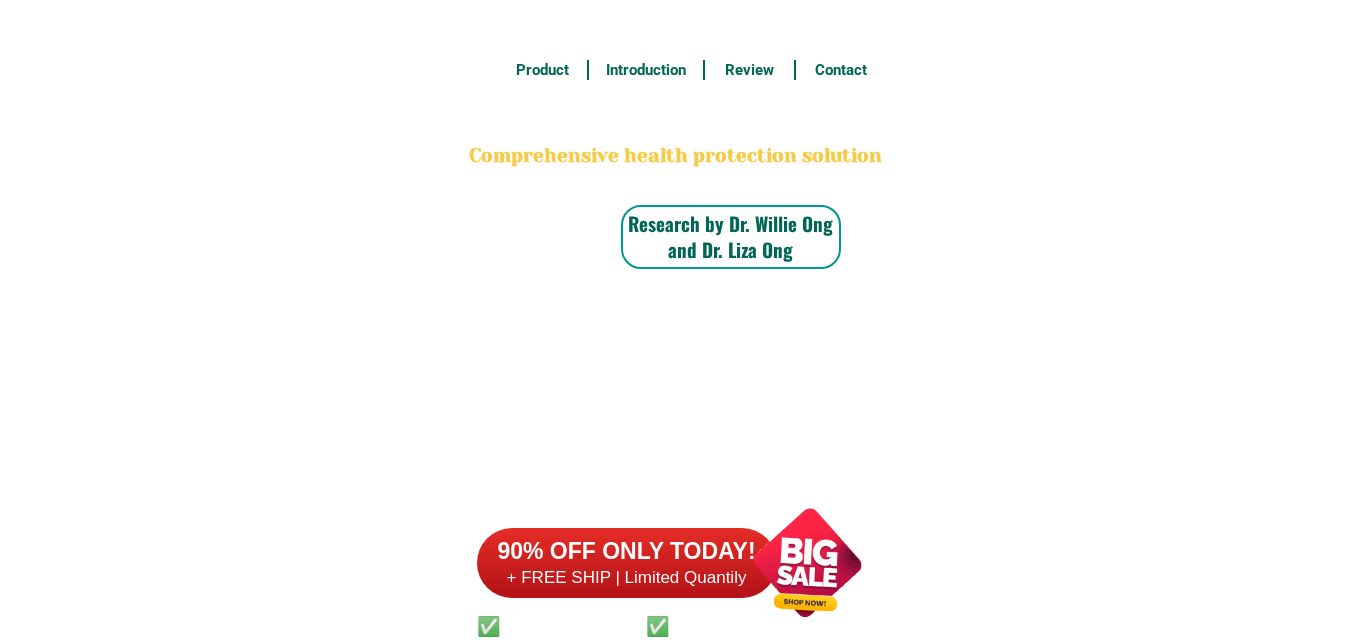 click at bounding box center [671, 15758] 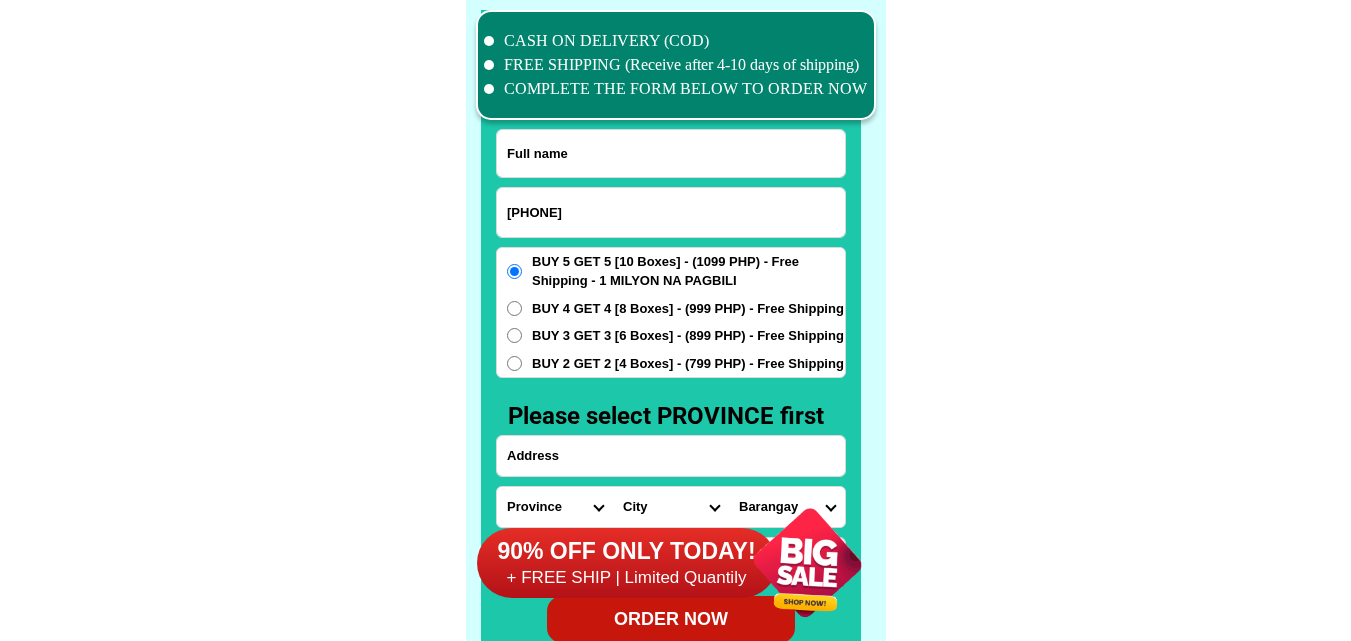 scroll, scrollTop: 15546, scrollLeft: 0, axis: vertical 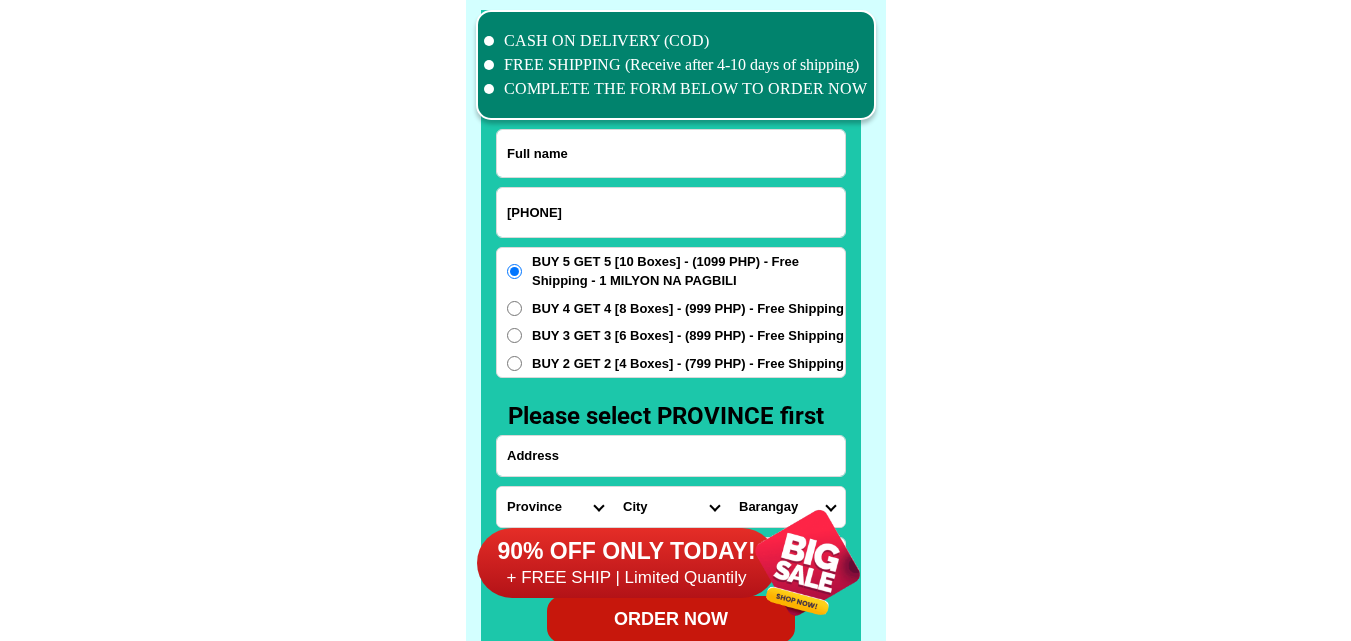type on "[PHONE]" 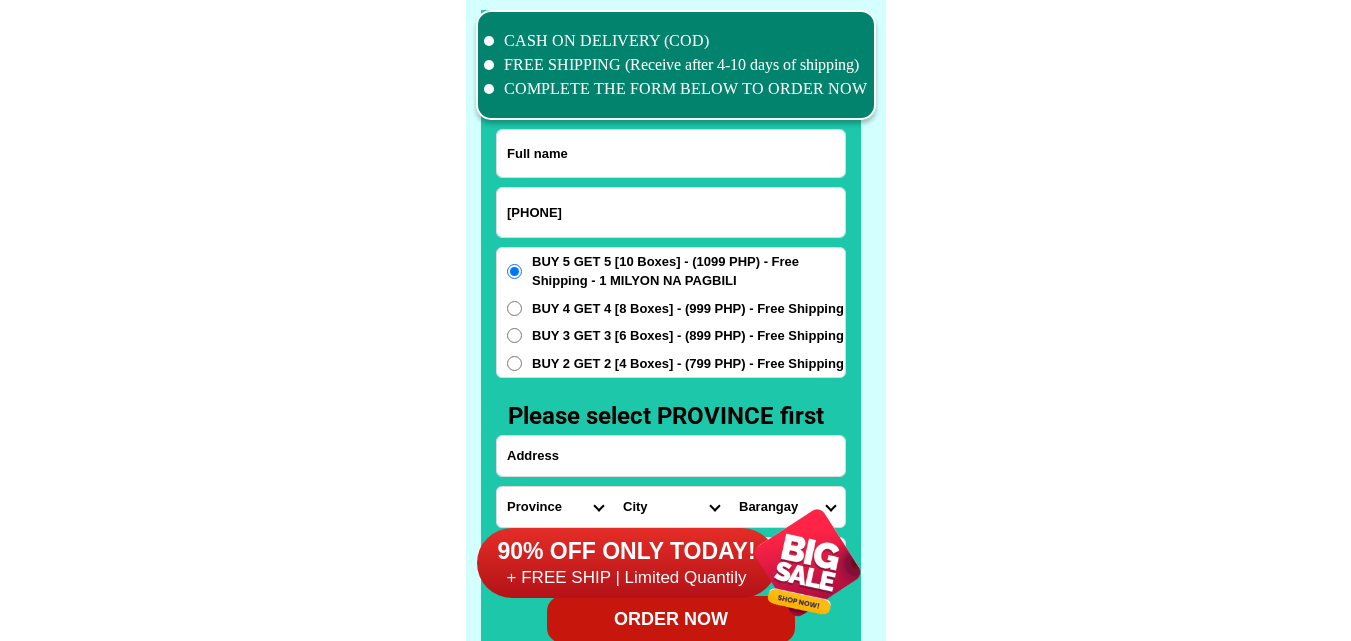 drag, startPoint x: 613, startPoint y: 145, endPoint x: 509, endPoint y: 25, distance: 158.79547 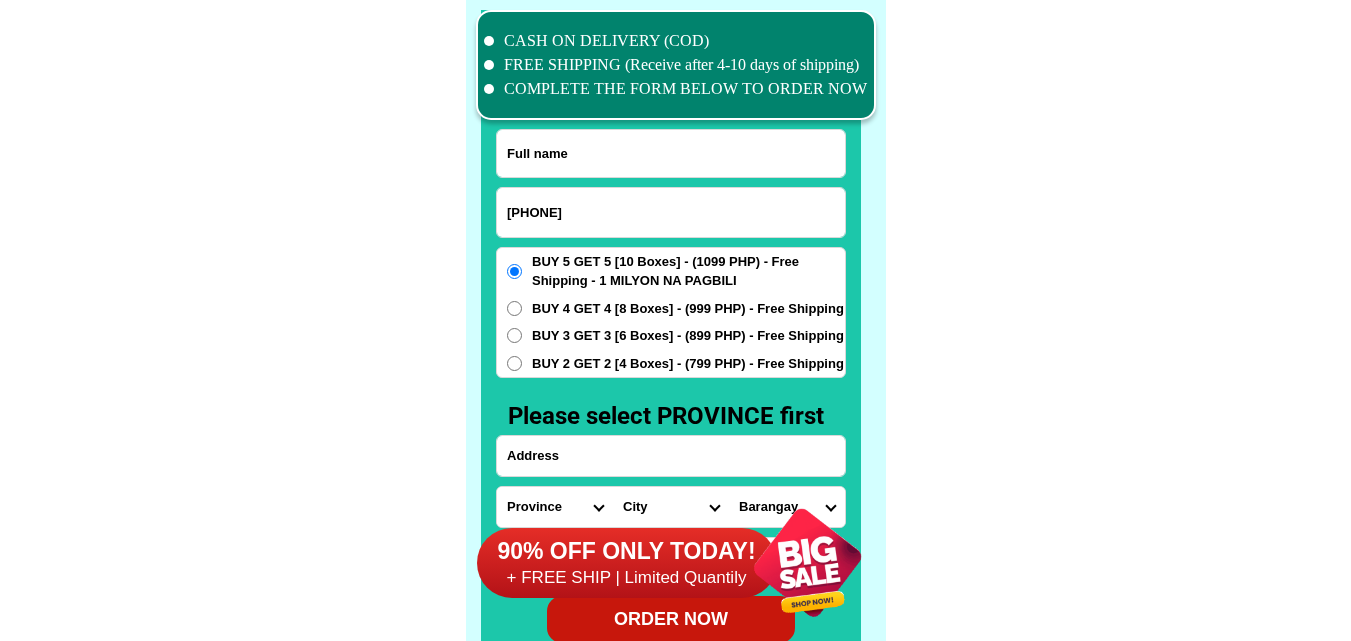 click at bounding box center (671, 153) 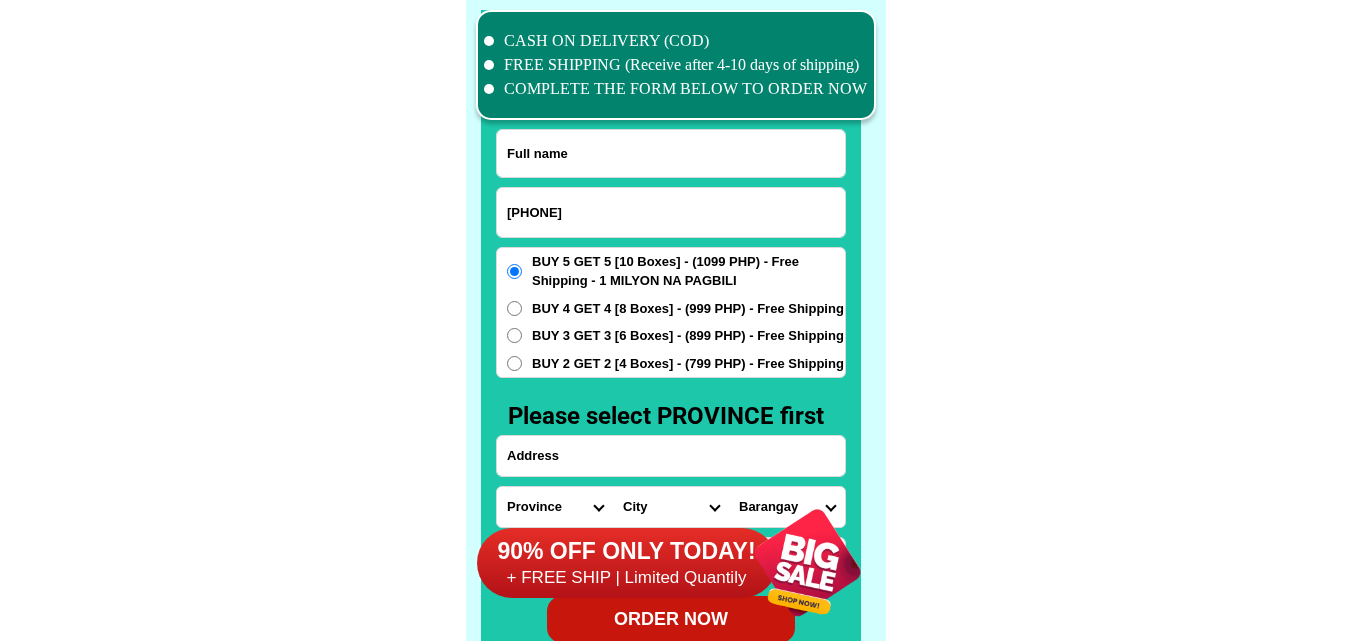 paste on "[FIRST] [LAST]" 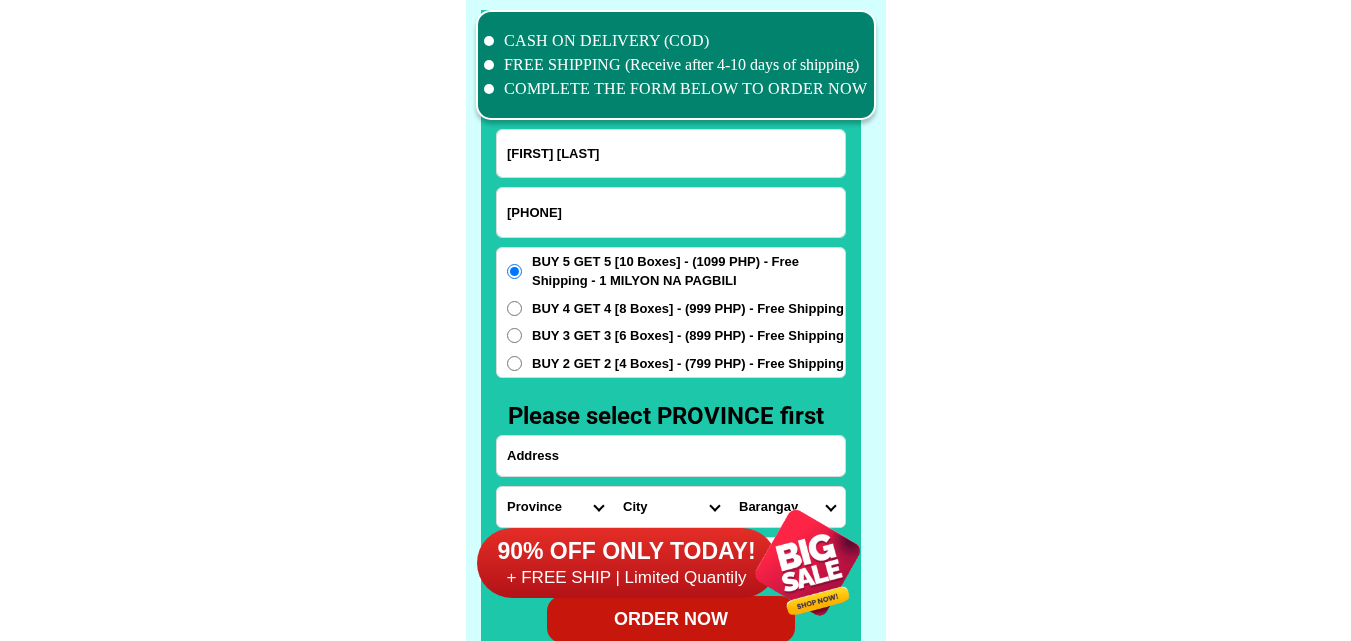 type on "[FIRST] [LAST]" 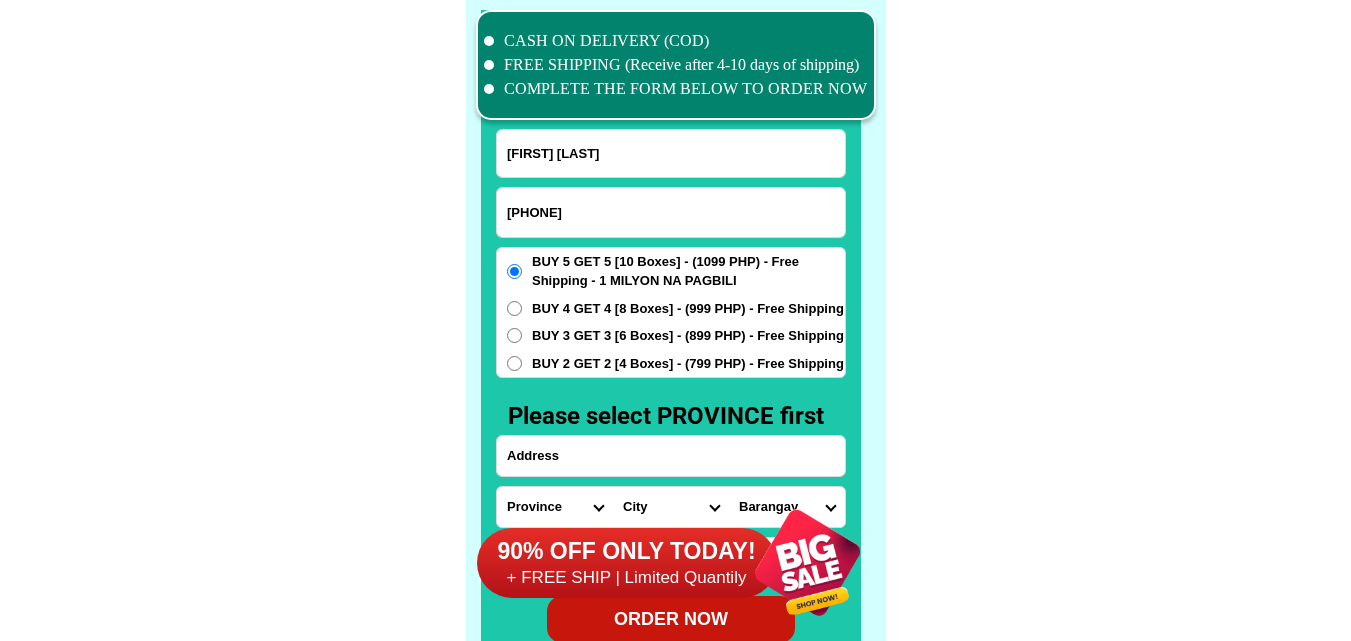 paste on "pr1Bucawe [CITY] [CITY] dapit simbahan phone [PHONE]" 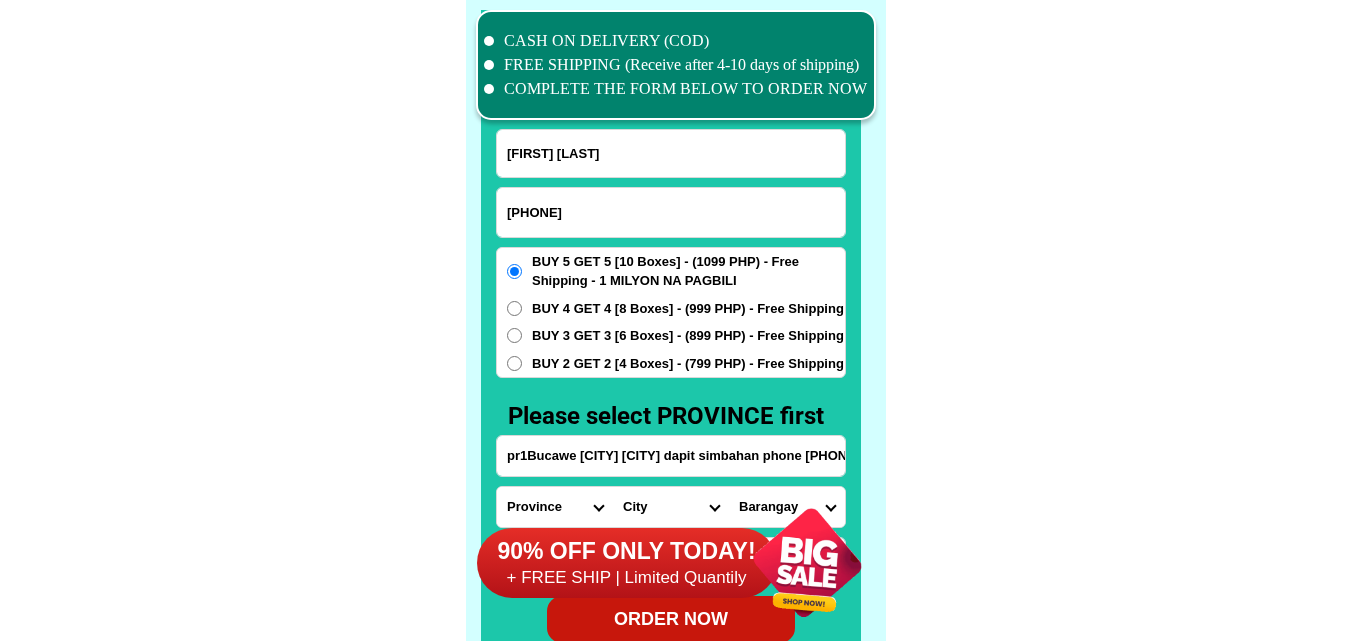 click on "pr1Bucawe [CITY] [CITY] dapit simbahan phone [PHONE]" at bounding box center (671, 456) 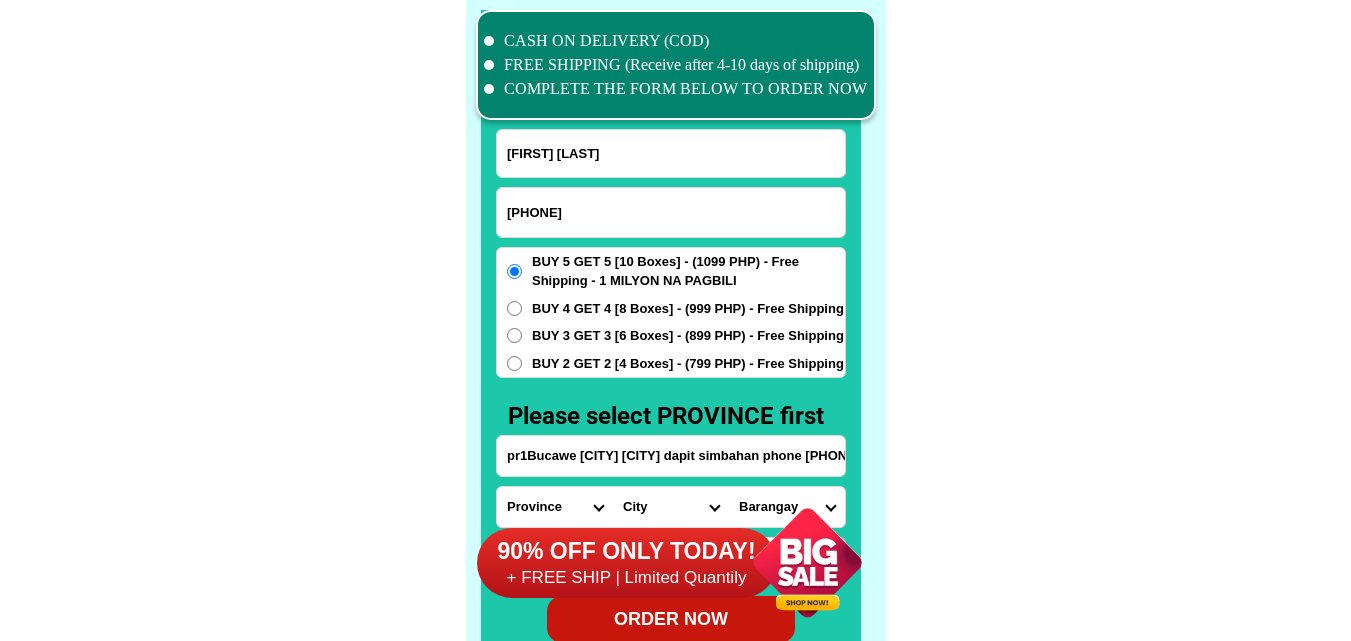 scroll, scrollTop: 0, scrollLeft: 109, axis: horizontal 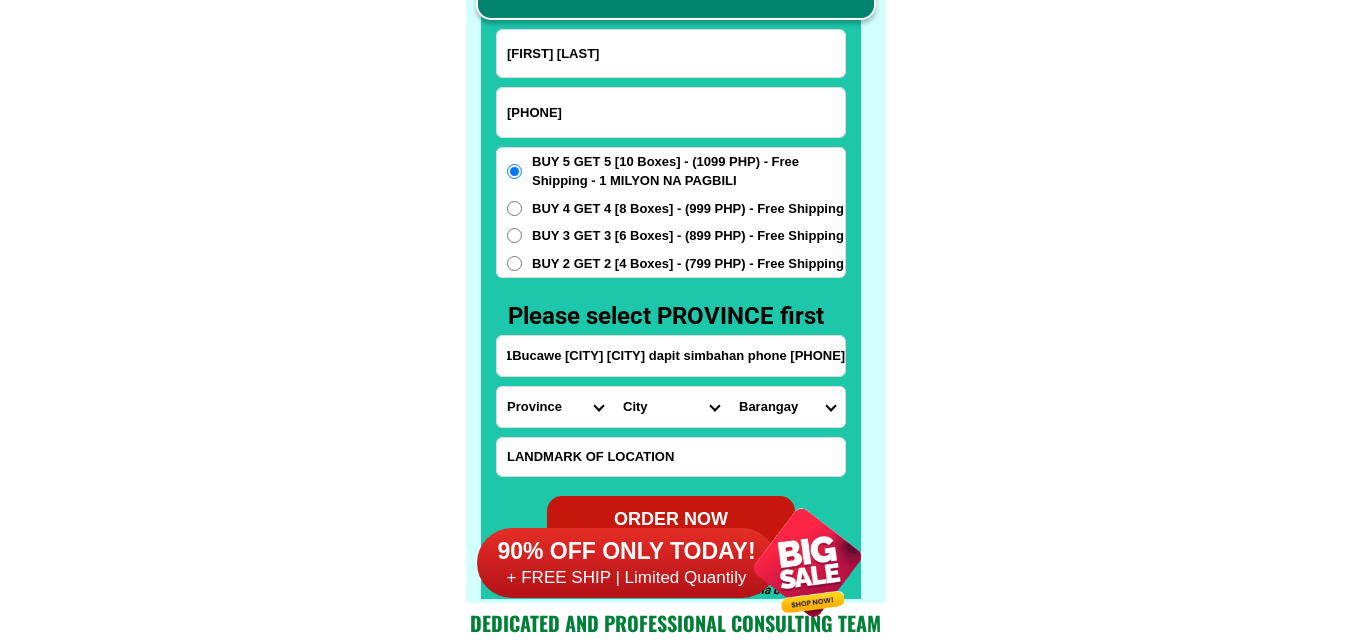 type on "pr1Bucawe [CITY] [CITY] dapit simbahan phone [PHONE]" 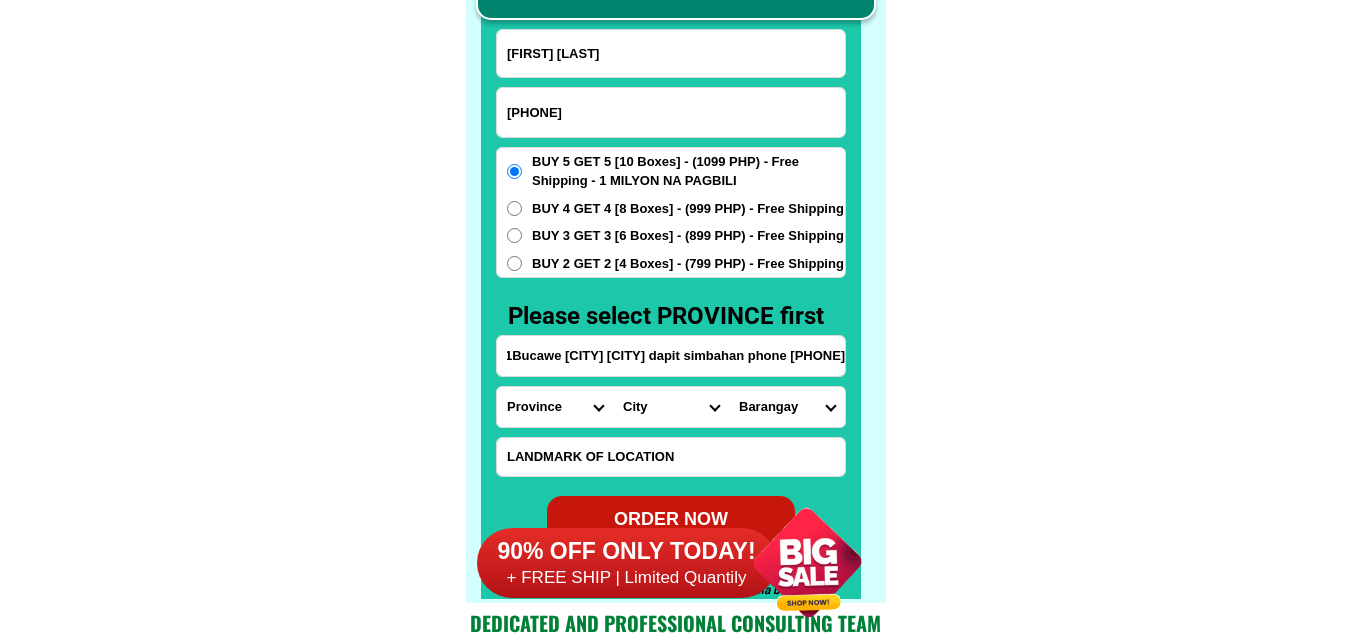 scroll, scrollTop: 0, scrollLeft: 0, axis: both 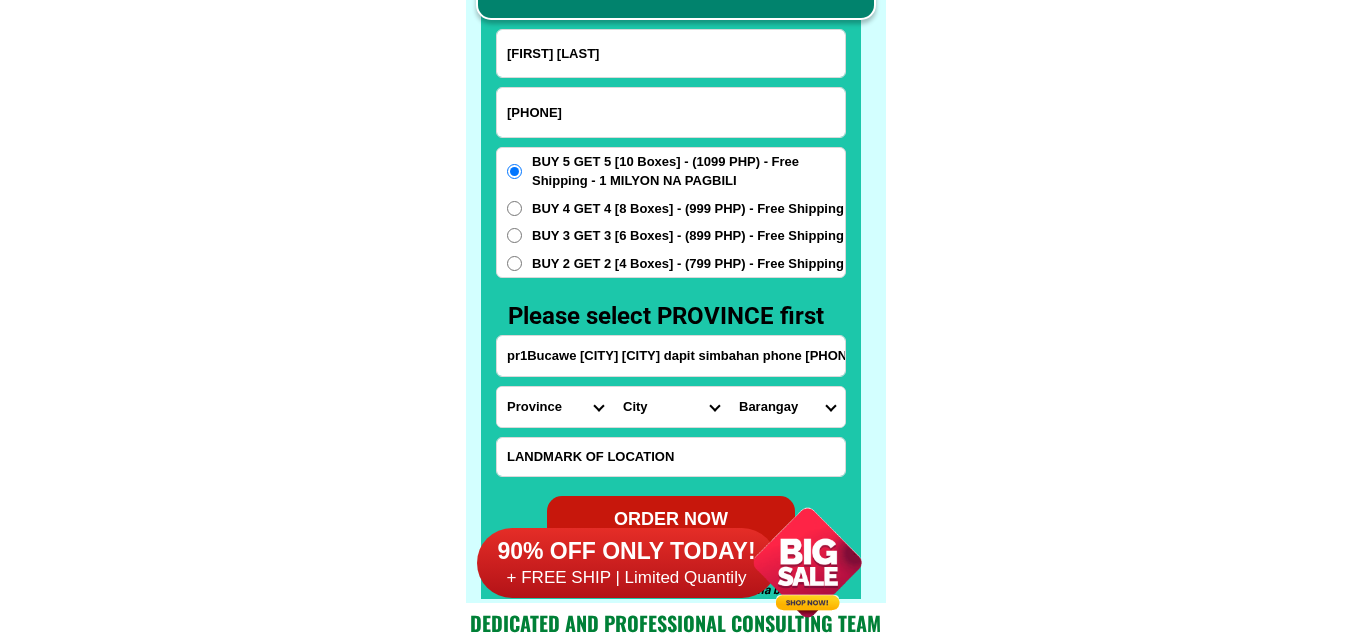 click on "Province Abra Agusan-del-norte Agusan-del-sur Aklan Albay Antique Apayao Aurora Basilan Bataan Batanes Batangas Benguet Biliran Bohol Bukidnon Bulacan Cagayan Camarines-norte Camarines-sur Camiguin Capiz Catanduanes Cavite Cebu Cotabato Davao-de-oro Davao-del-norte Davao-del-sur Davao-occidental Davao-oriental Dinagat-islands Eastern-samar Guimaras Ifugao Ilocos-norte Ilocos-sur Iloilo Isabela Kalinga La-union Laguna Lanao-del-norte Lanao-del-sur Leyte Maguindanao Marinduque Masbate Metro-manila Misamis-occidental Misamis-oriental Mountain-province Negros-occidental Negros-oriental Northern-samar Nueva-ecija Nueva-vizcaya Occidental-mindoro Oriental-mindoro Palawan Pampanga Pangasinan Quezon Quirino Rizal Romblon Sarangani Siquijor Sorsogon South-cotabato Southern-leyte Sultan-kudarat Sulu Surigao-del-norte Surigao-del-sur Tarlac Tawi-tawi Western-samar Zambales Zamboanga-del-norte Zamboanga-del-sur Zamboanga-sibugay" at bounding box center (555, 407) 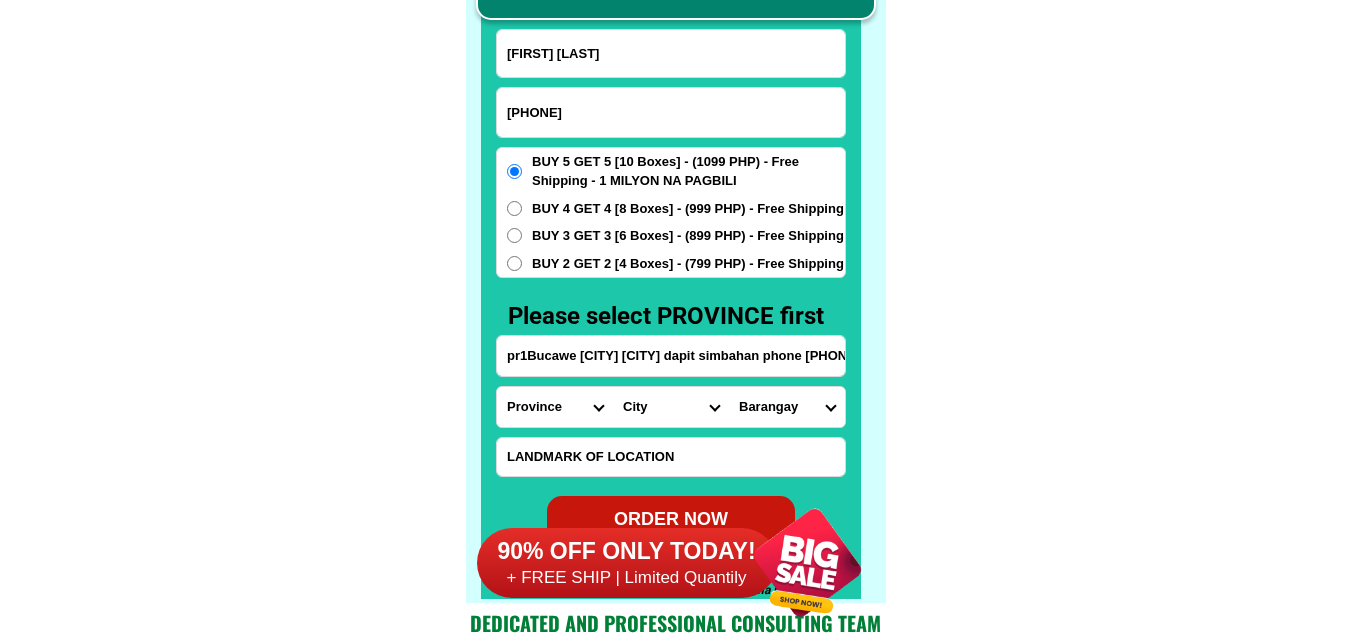select on "63_[PHONE]" 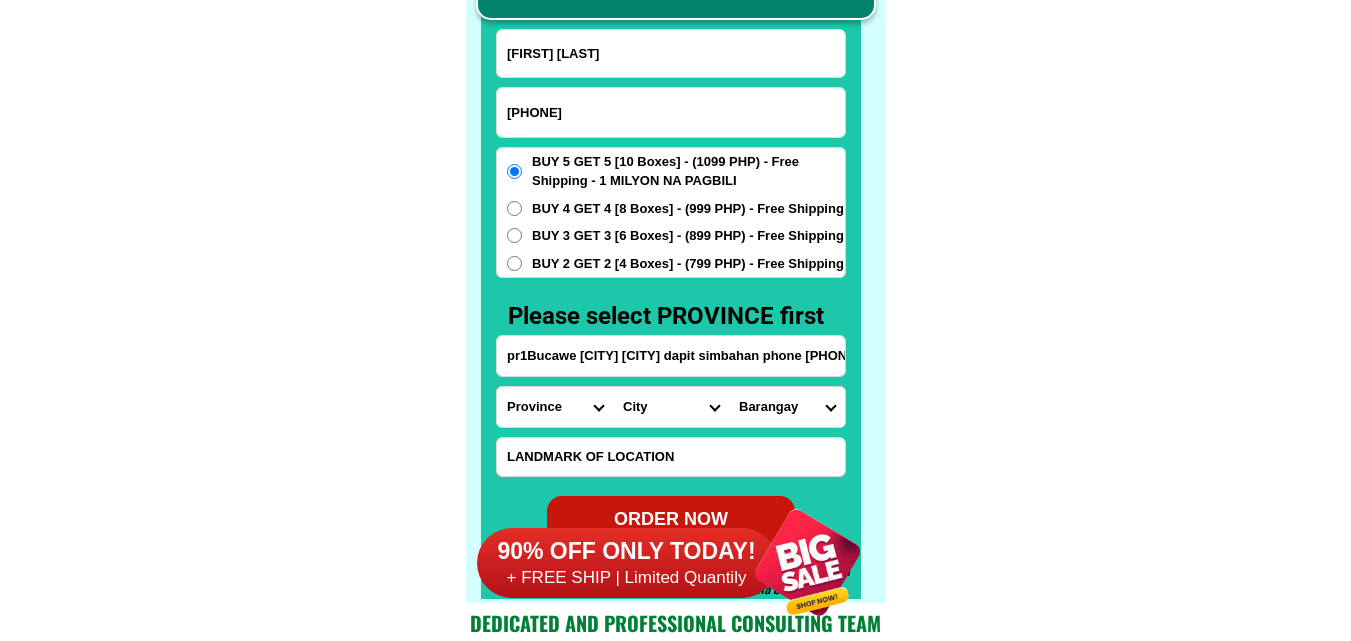 click on "Province Abra Agusan-del-norte Agusan-del-sur Aklan Albay Antique Apayao Aurora Basilan Bataan Batanes Batangas Benguet Biliran Bohol Bukidnon Bulacan Cagayan Camarines-norte Camarines-sur Camiguin Capiz Catanduanes Cavite Cebu Cotabato Davao-de-oro Davao-del-norte Davao-del-sur Davao-occidental Davao-oriental Dinagat-islands Eastern-samar Guimaras Ifugao Ilocos-norte Ilocos-sur Iloilo Isabela Kalinga La-union Laguna Lanao-del-norte Lanao-del-sur Leyte Maguindanao Marinduque Masbate Metro-manila Misamis-occidental Misamis-oriental Mountain-province Negros-occidental Negros-oriental Northern-samar Nueva-ecija Nueva-vizcaya Occidental-mindoro Oriental-mindoro Palawan Pampanga Pangasinan Quezon Quirino Rizal Romblon Sarangani Siquijor Sorsogon South-cotabato Southern-leyte Sultan-kudarat Sulu Surigao-del-norte Surigao-del-sur Tarlac Tawi-tawi Western-samar Zambales Zamboanga-del-norte Zamboanga-del-sur Zamboanga-sibugay" at bounding box center [555, 407] 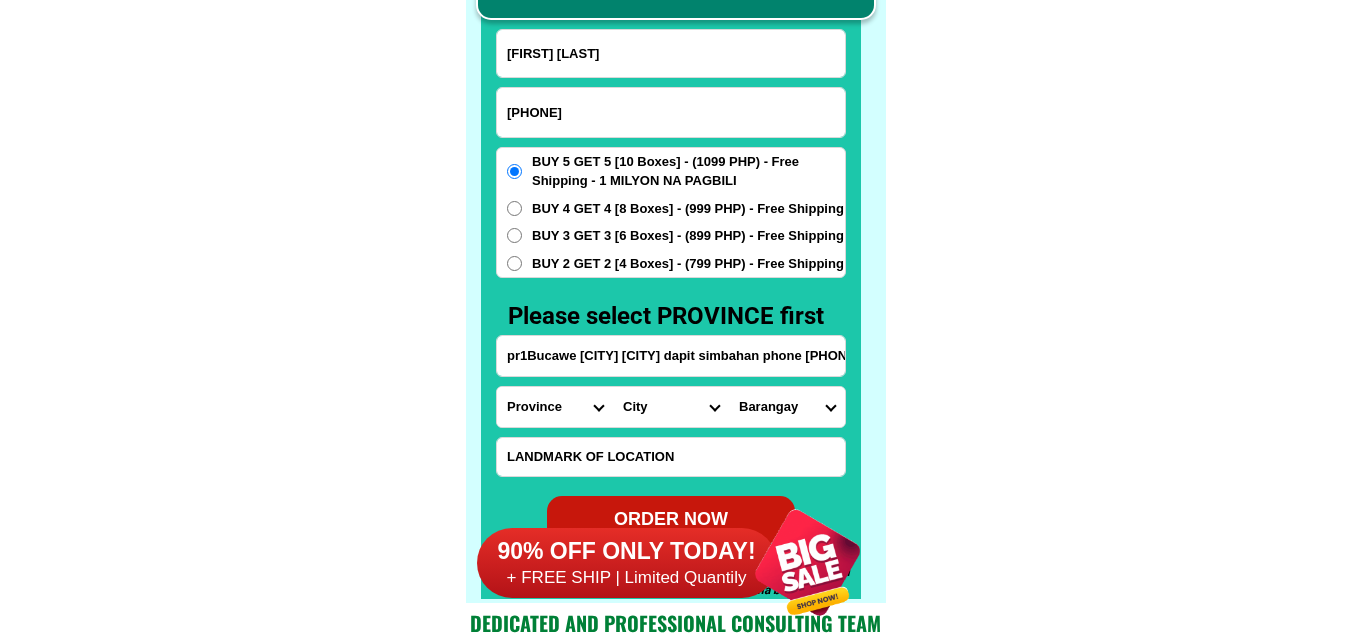 click on "[CITY] [CITY] [CITY] [CITY] [CITY] [CITY] [CITY] [CITY] [CITY] [CITY] [CITY] [CITY] [CITY] [CITY] [CITY] [CITY] [CITY] [CITY] [CITY] [CITY] [CITY] [CITY] [CITY] [CITY] [CITY] [CITY] [CITY] [CITY] [CITY] [CITY] [CITY] [CITY] [CITY] [CITY] [CITY]" at bounding box center [671, 407] 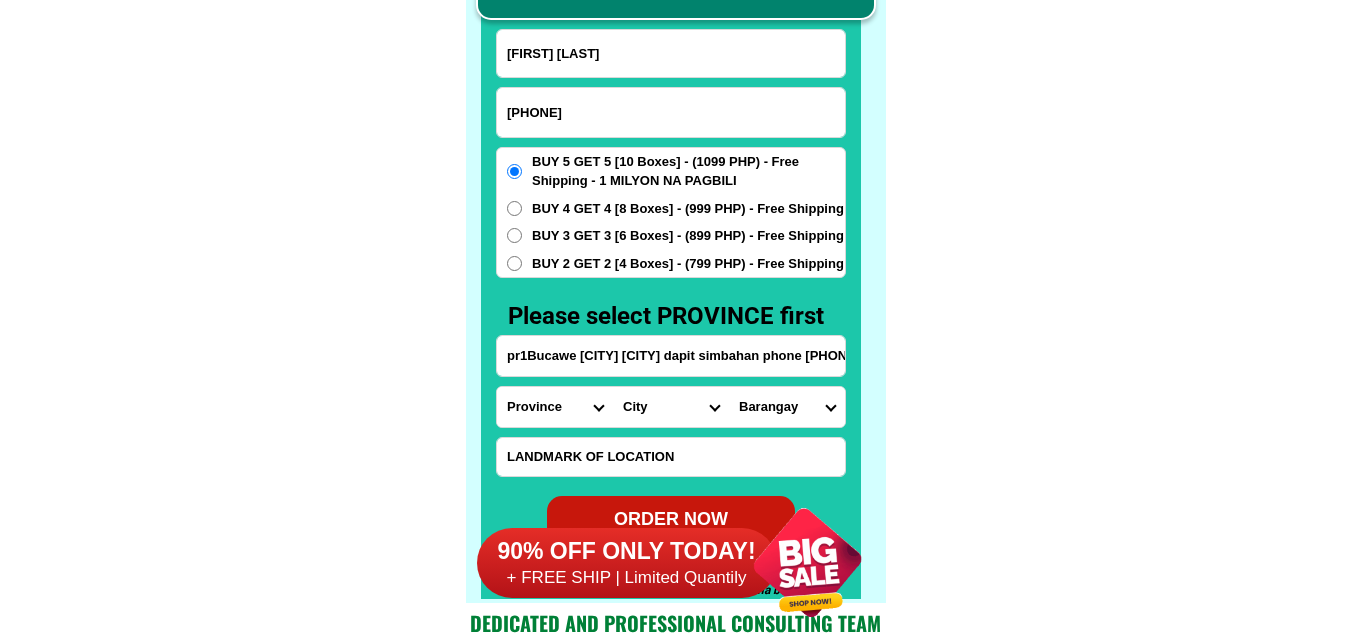select on "63_[PHONE]" 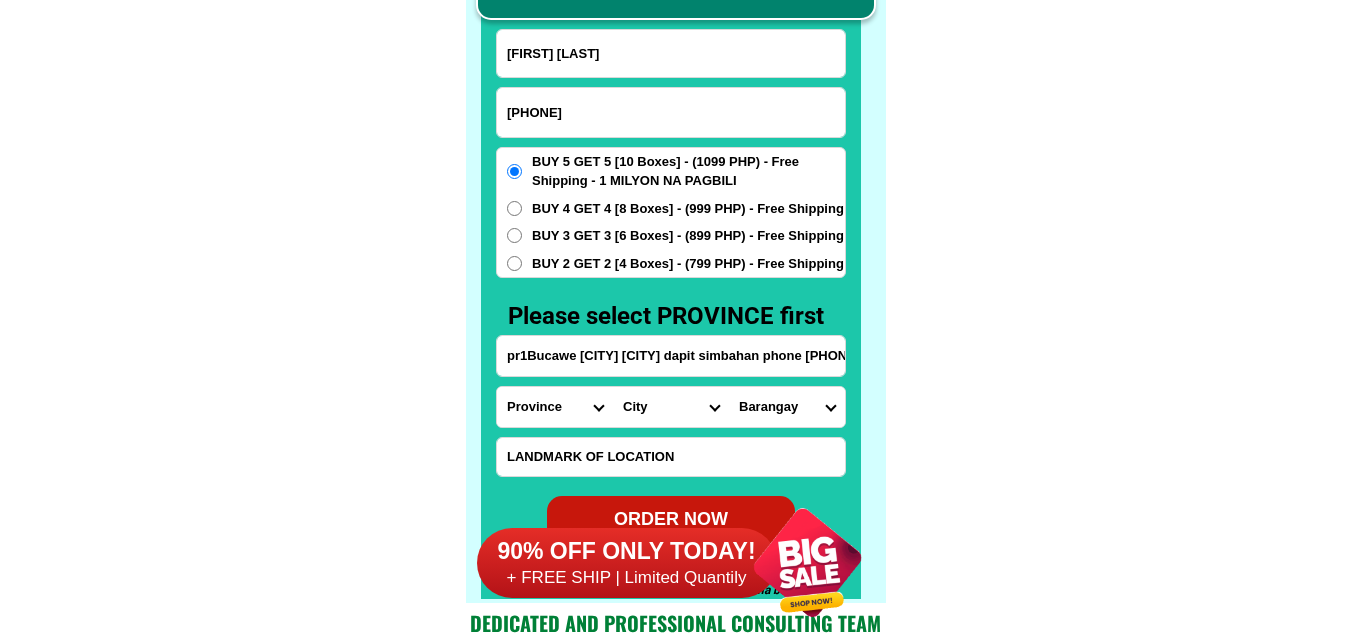 click on "[CITY] [CITY] [CITY] [CITY] [CITY] [CITY] [CITY] [CITY] [CITY] [CITY] [CITY] [CITY] [CITY] [CITY] [CITY] [CITY] [CITY] [CITY] [CITY] [CITY] [CITY] [CITY] [CITY] [CITY] [CITY] [CITY] [CITY] [CITY] [CITY] [CITY] [CITY] [CITY] [CITY] [CITY] [CITY]" at bounding box center [671, 407] 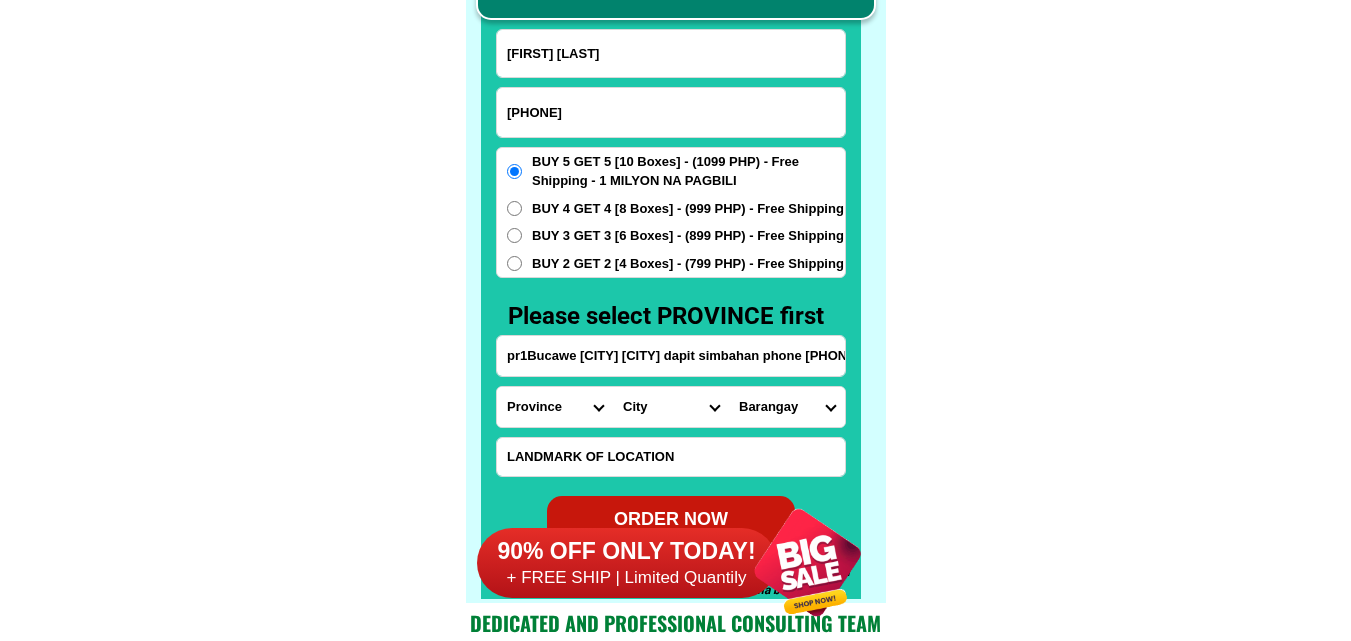 click on "[CITY] [CITY] [CITY] [CITY] [CITY] [CITY] [CITY] [CITY] [CITY] [CITY] [CITY] [CITY] [CITY] [CITY] [CITY]" at bounding box center [787, 407] 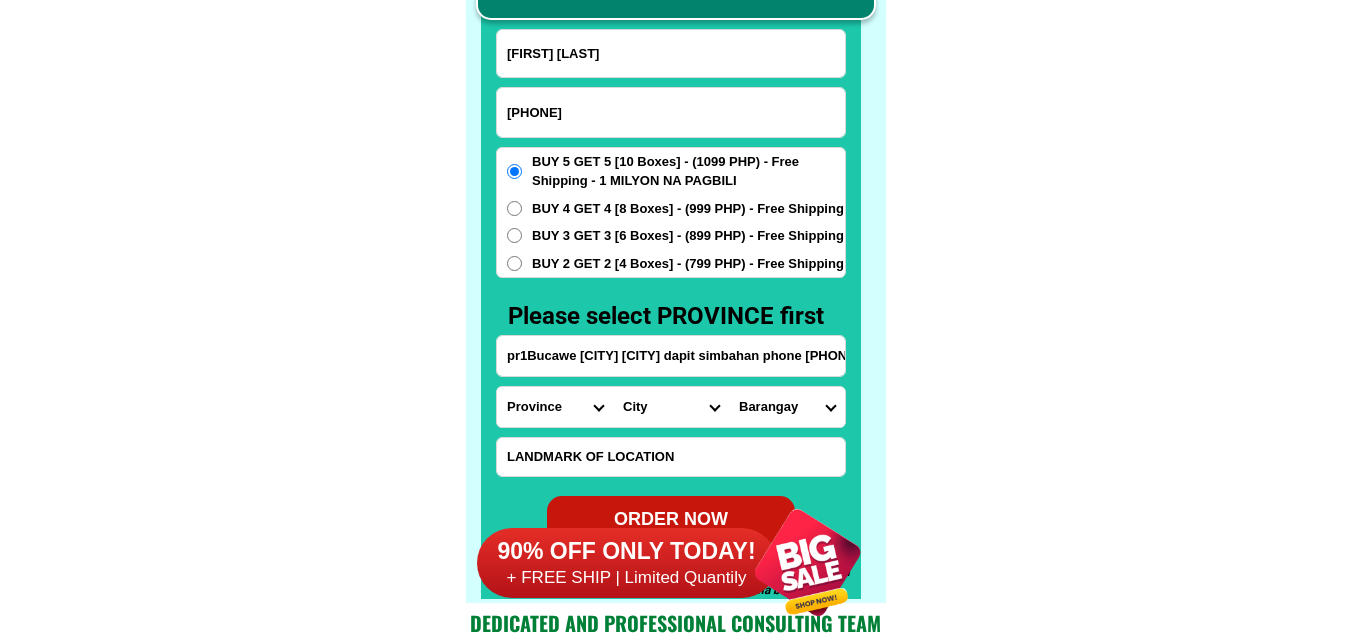 select on "63_[PHONE]" 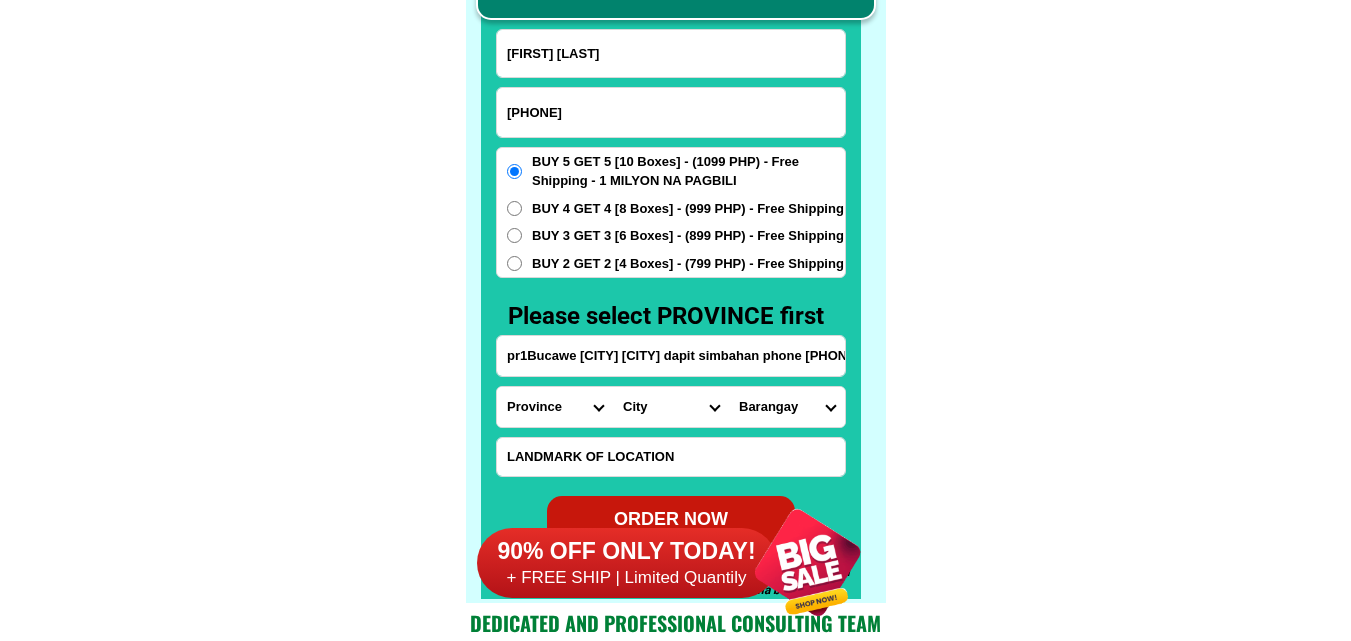 click on "[CITY] [CITY] [CITY] [CITY] [CITY] [CITY] [CITY] [CITY] [CITY] [CITY] [CITY] [CITY] [CITY] [CITY] [CITY]" at bounding box center [787, 407] 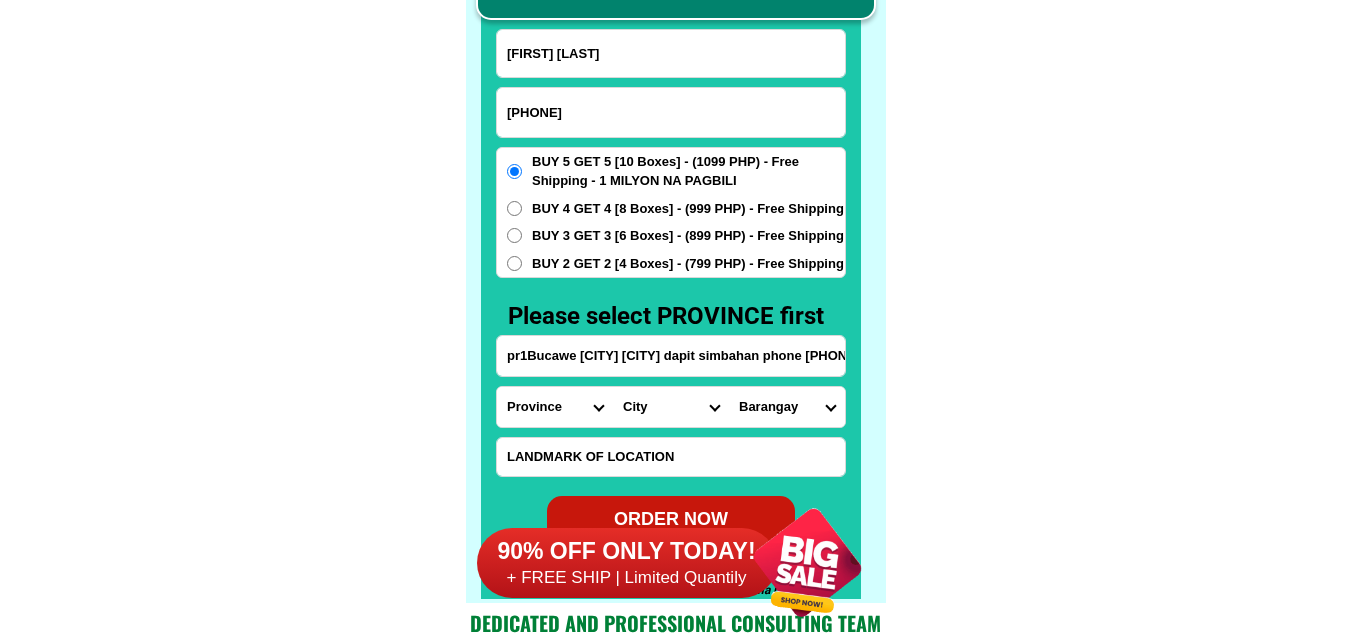 click on "FREE SHIPPING NATIONWIDE Contact Review Introduction Product BONA VITA COFFEE Comprehensive health protection solution
Research by Dr. Willie Ong and Dr. Liza Ong ✅ 𝙰𝚗𝚝𝚒 𝙲𝚊𝚗𝚌𝚎𝚛 ✅ 𝙰𝚗𝚝𝚒 𝚂𝚝𝚛𝚘𝚔𝚎
✅ 𝙰𝚗𝚝𝚒 𝙳𝚒𝚊𝚋𝚎𝚝𝚒𝚌 ✅ 𝙳𝚒𝚊𝚋𝚎𝚝𝚎𝚜 FAKE VS ORIGINAL Noon: nagkaroon ng cancer, hindi makalakad ng normal pagkatapos: uminom ng Bonavita dalawang beses sa isang araw, maaaring maglakad nang mag-isa, bawasan ang mga sintomas ng kanser The product has been certified for
safety and effectiveness Prevent and combat signs of diabetes, hypertension, and cardiovascular diseases Helps strengthen bones and joints Prevent cancer Reduce excess fat Anti-aging BONAVITA CAFE WITH HYDROLYZED COLLAGEN Enemy of the cause of disease LIZA ONG Doc Nutrition Department of Philippines General Hospital shared that BONA VITA CAFE sprouts are the panacea in anti - aging and anti-disease. Start After 1 week" at bounding box center (675, -6201) 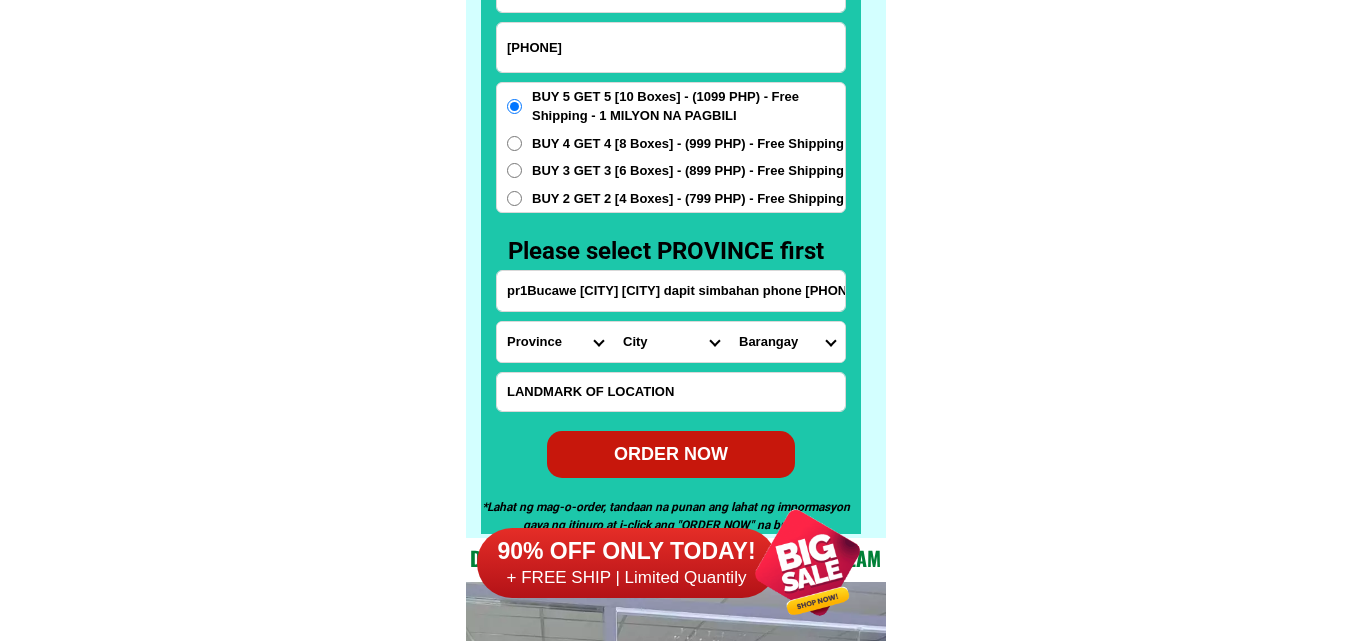 scroll, scrollTop: 15746, scrollLeft: 0, axis: vertical 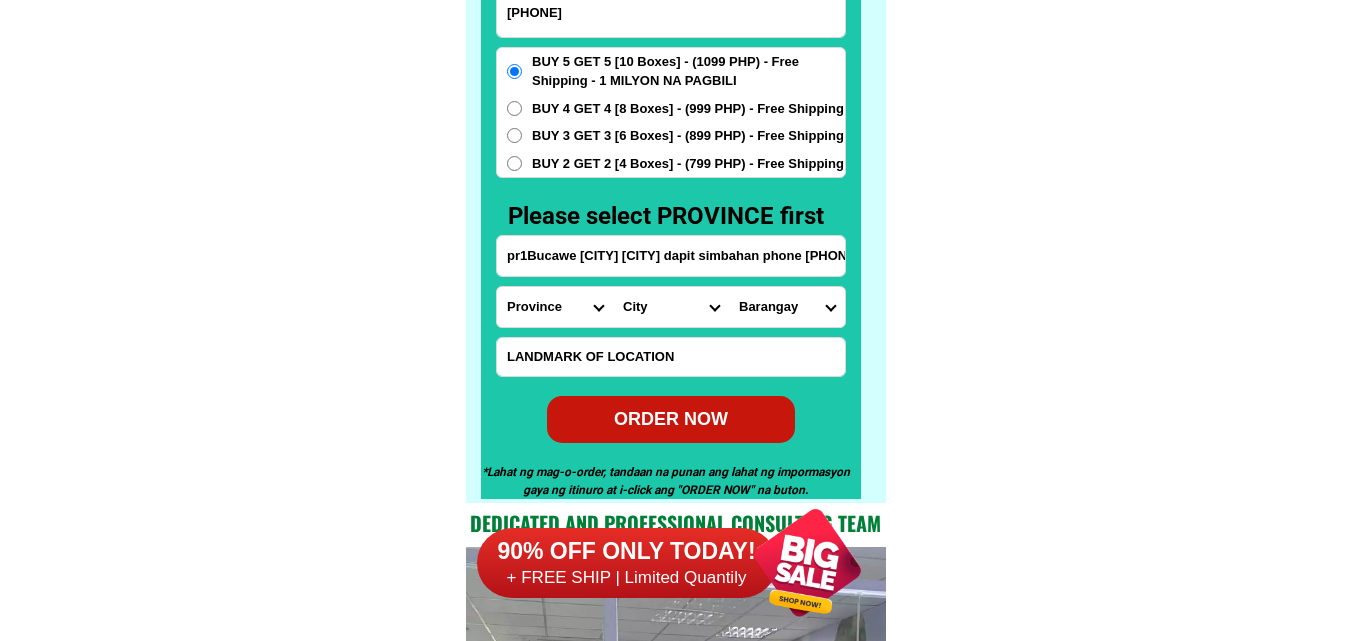 click on "ORDER NOW" at bounding box center [671, 419] 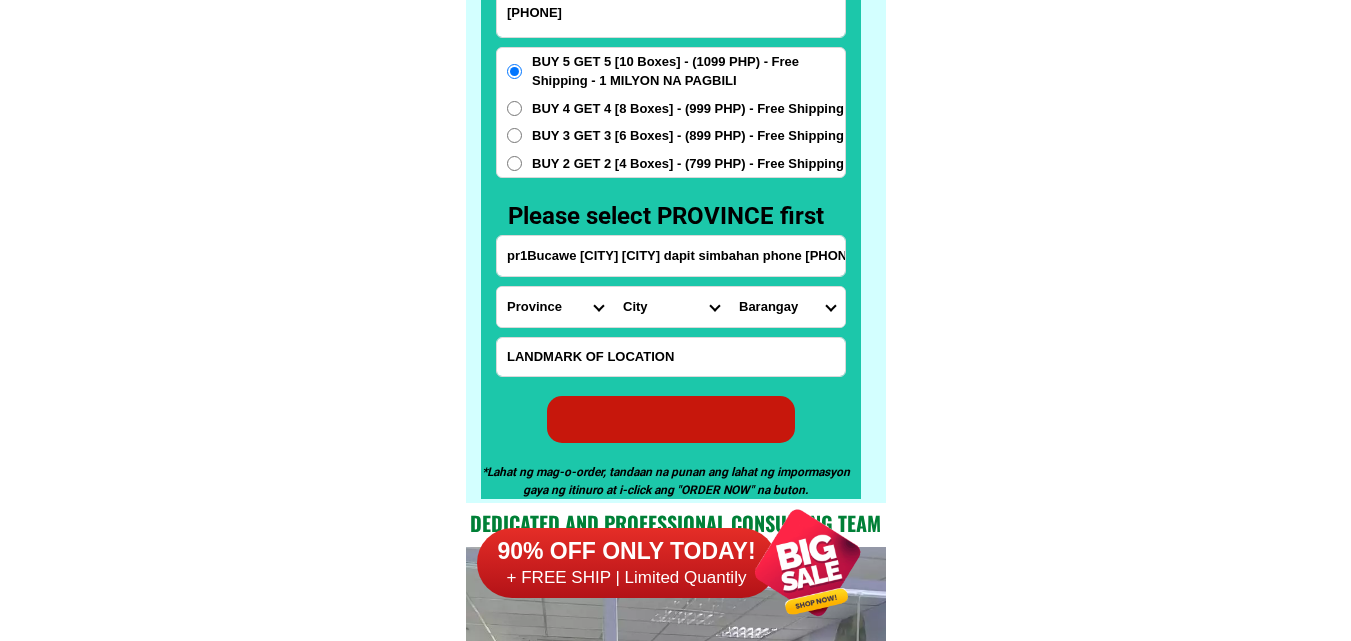 type on "pr1Bucawe [CITY] [CITY] dapit simbahan phone [PHONE]" 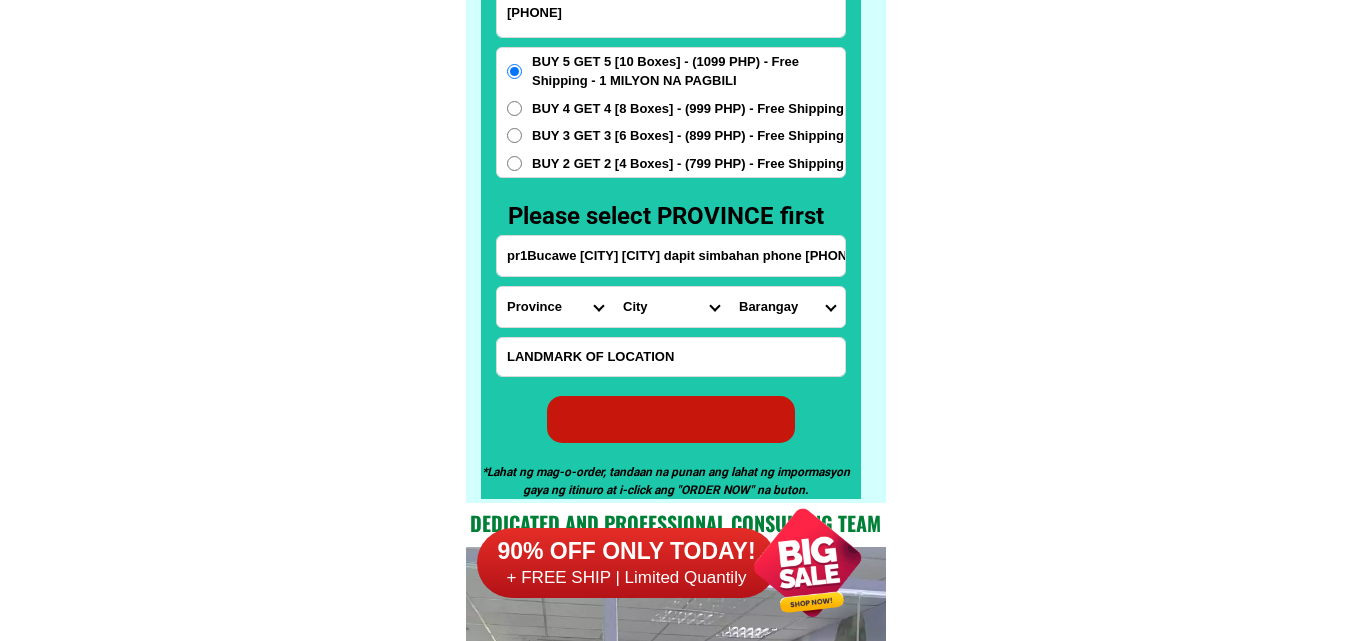 radio on "true" 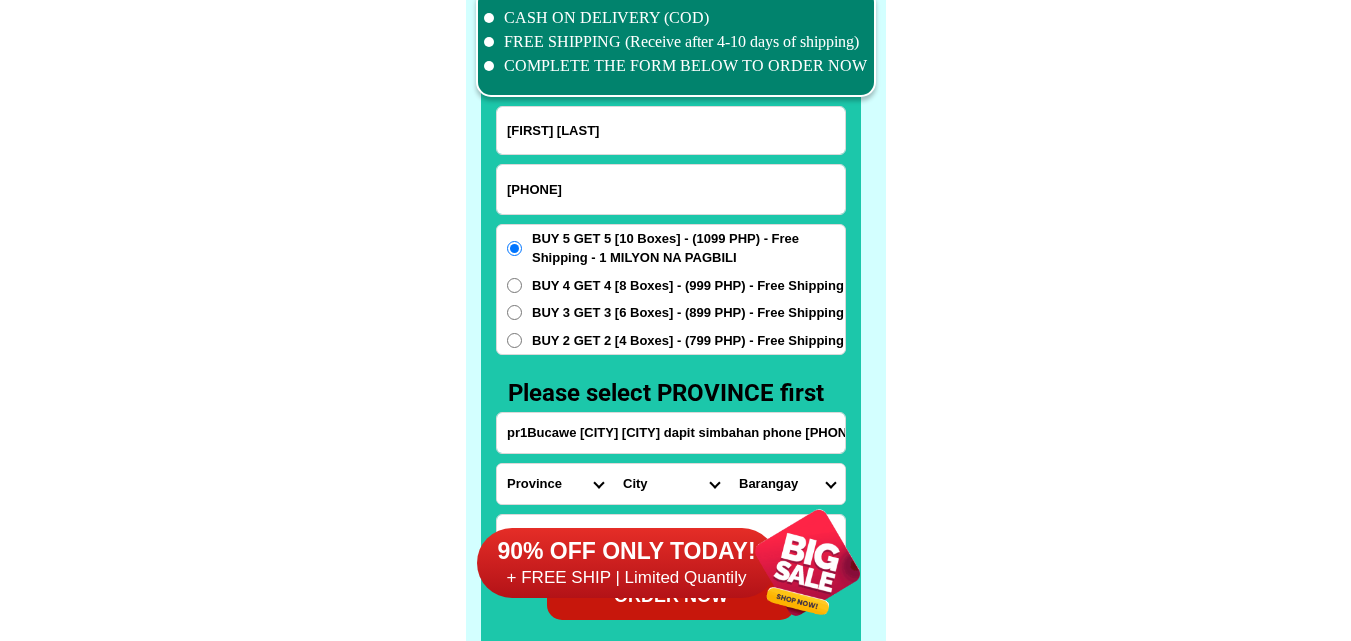 scroll, scrollTop: 15546, scrollLeft: 0, axis: vertical 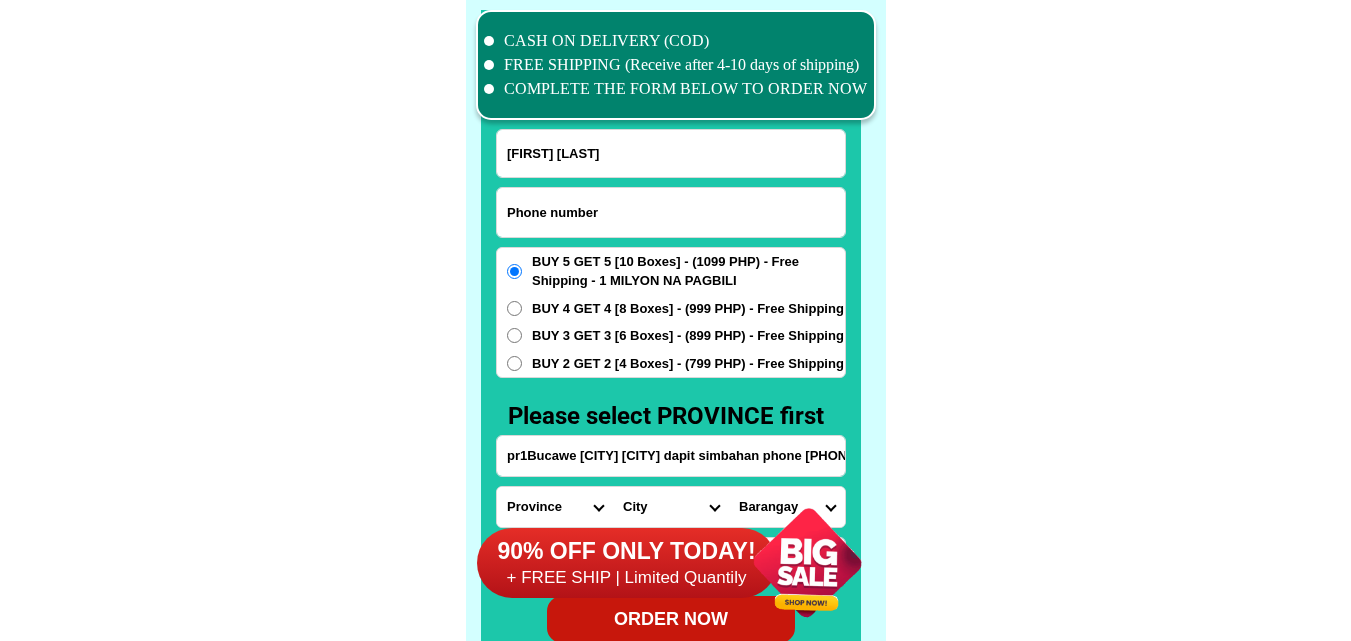 drag, startPoint x: 607, startPoint y: 216, endPoint x: 463, endPoint y: 79, distance: 198.75865 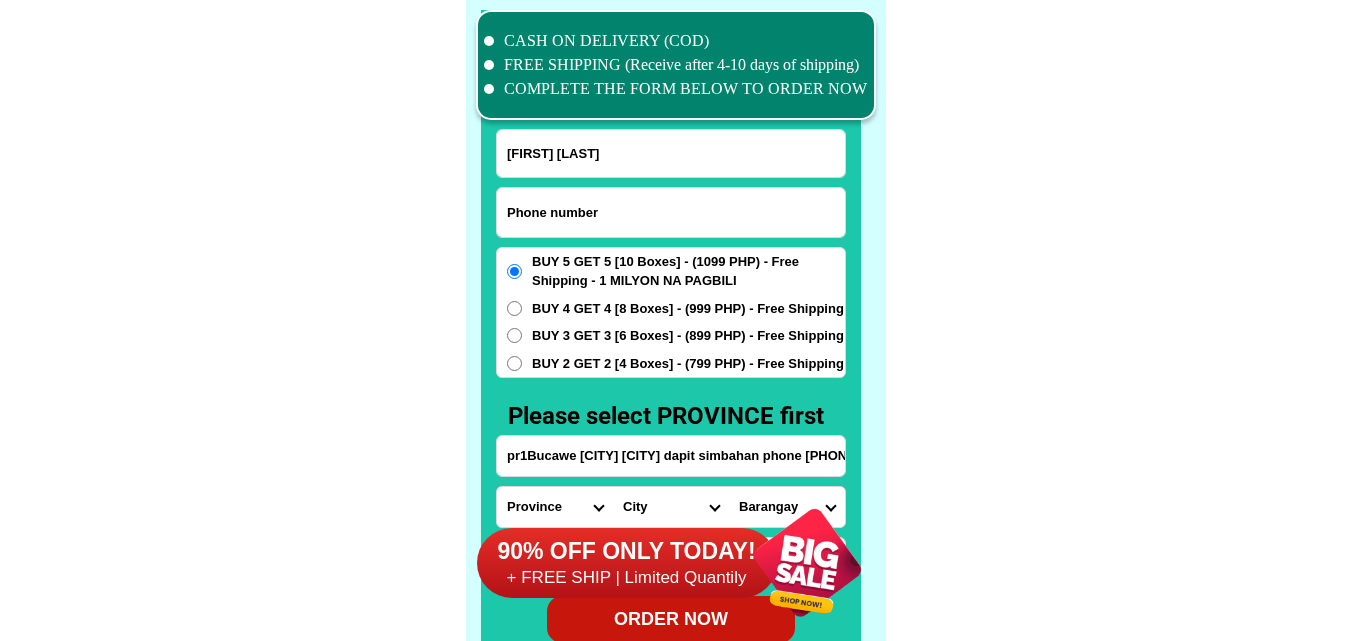 click at bounding box center (671, 212) 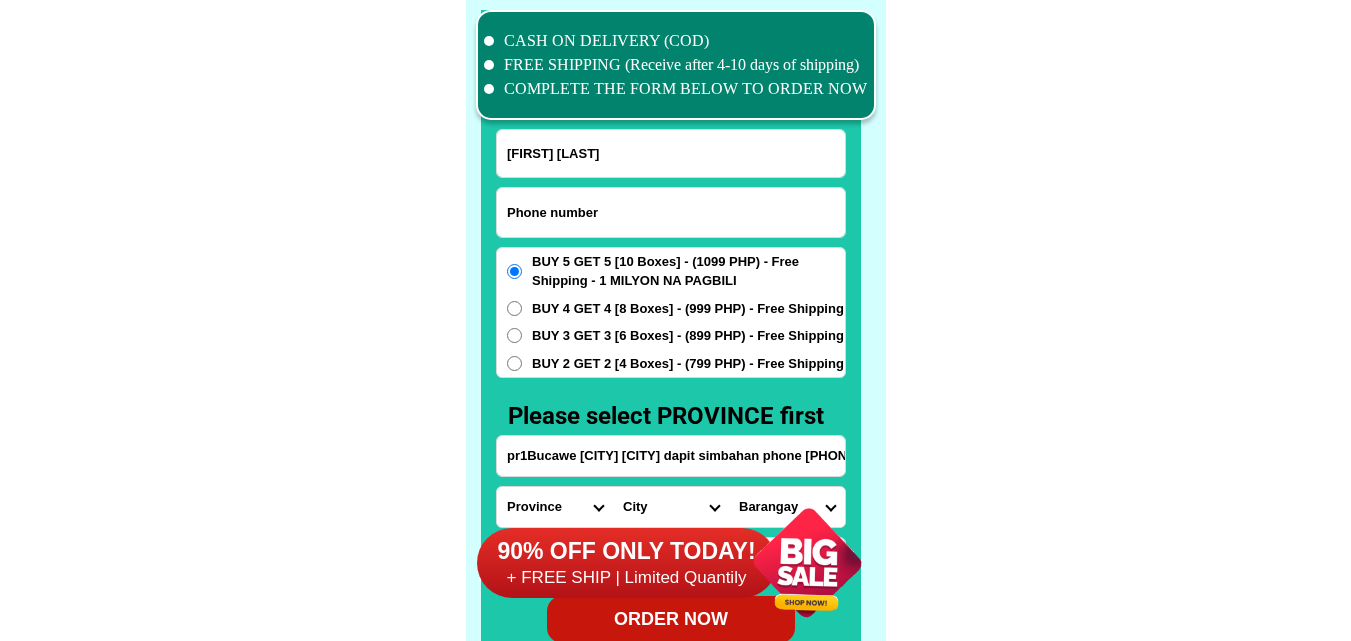 paste on "[PHONE]" 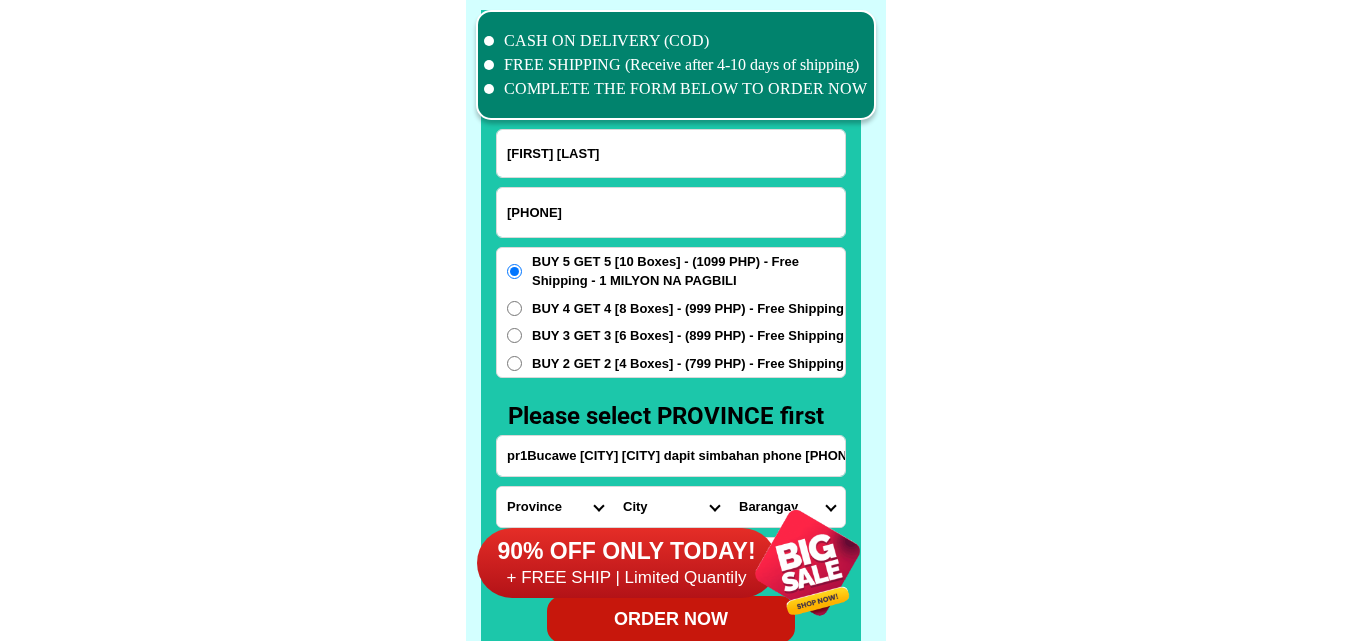 type on "[PHONE]" 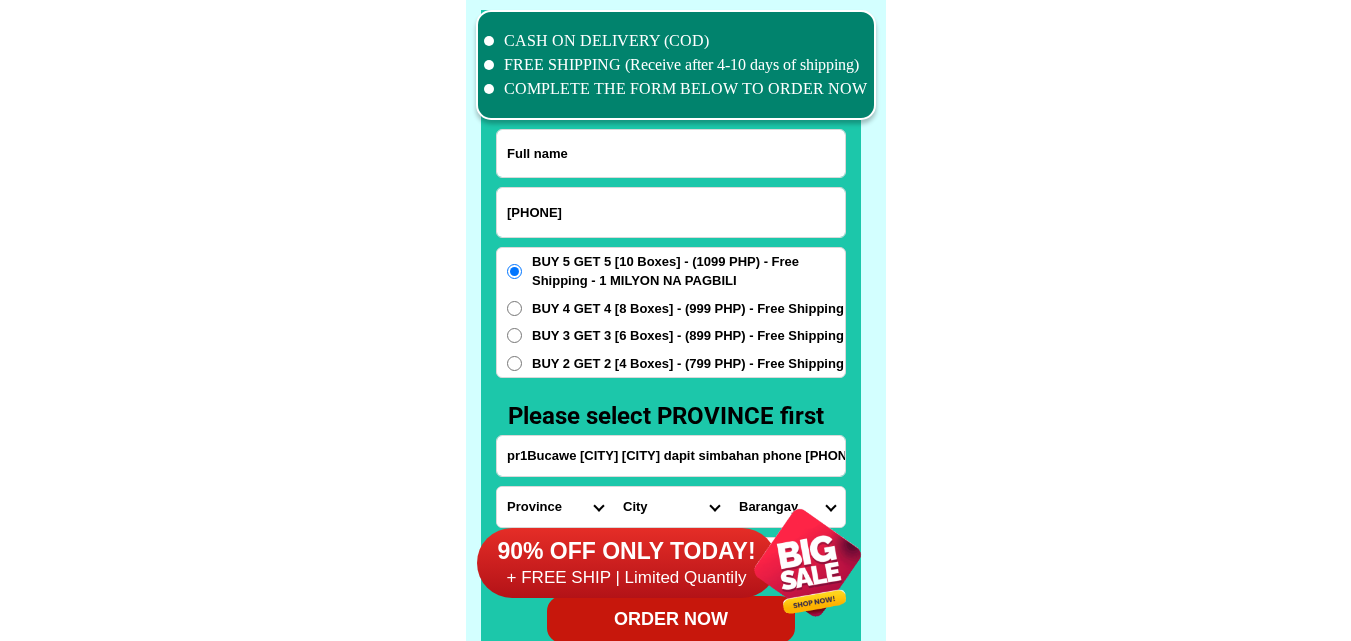 click at bounding box center (671, 153) 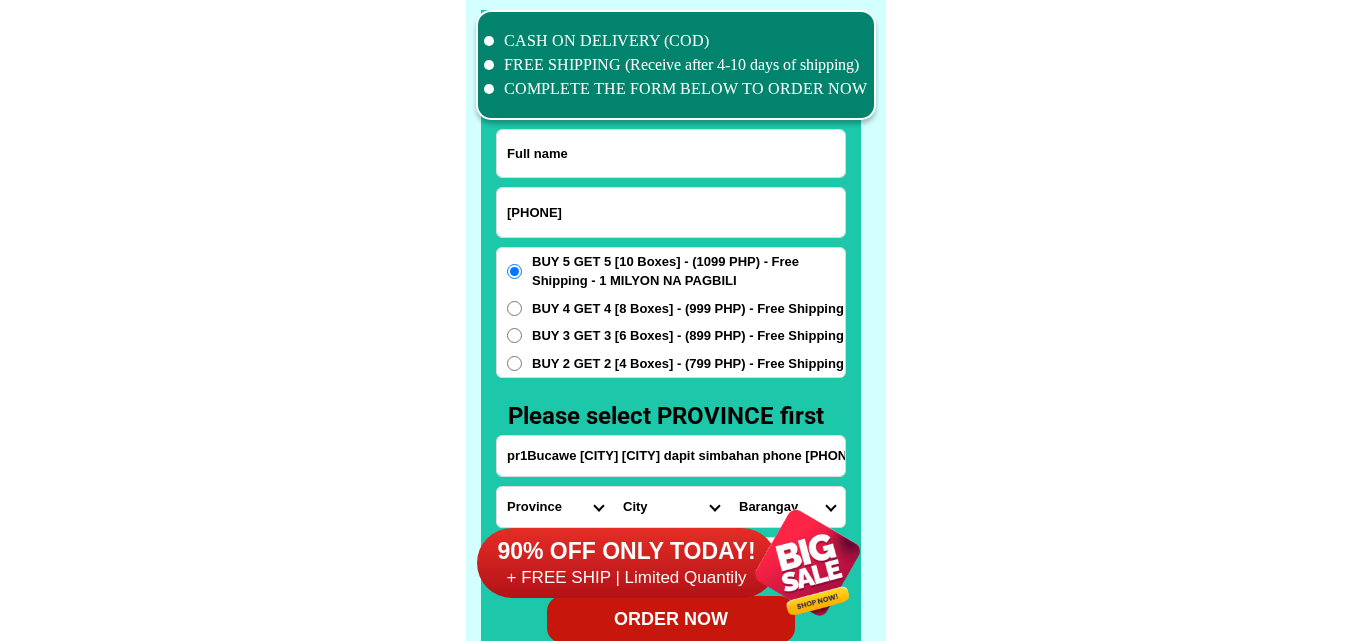 paste on "[FIRST] [LAST]" 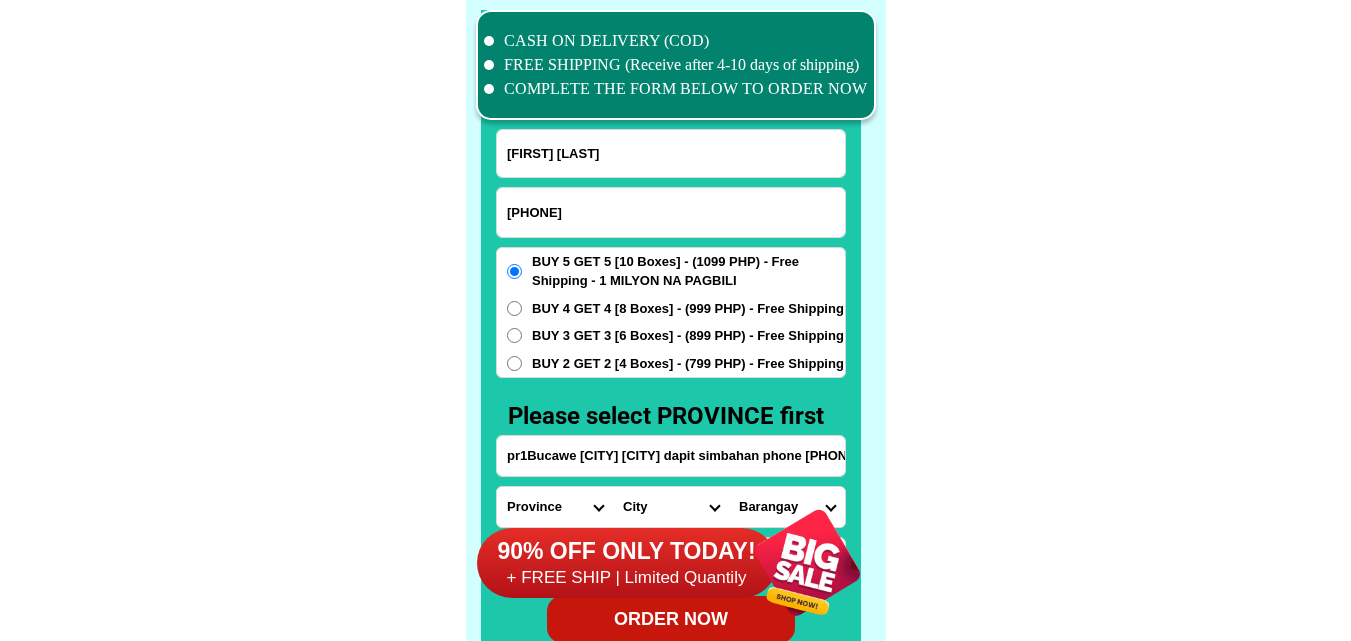 type on "[FIRST] [LAST]" 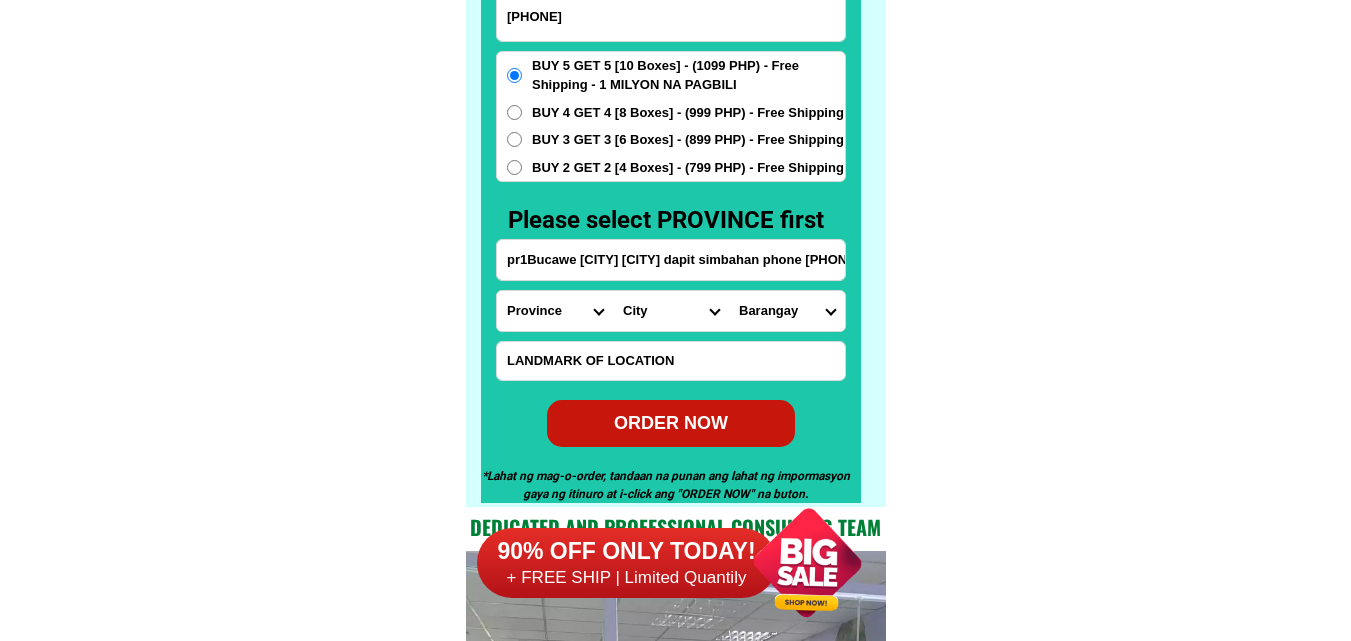 scroll, scrollTop: 15746, scrollLeft: 0, axis: vertical 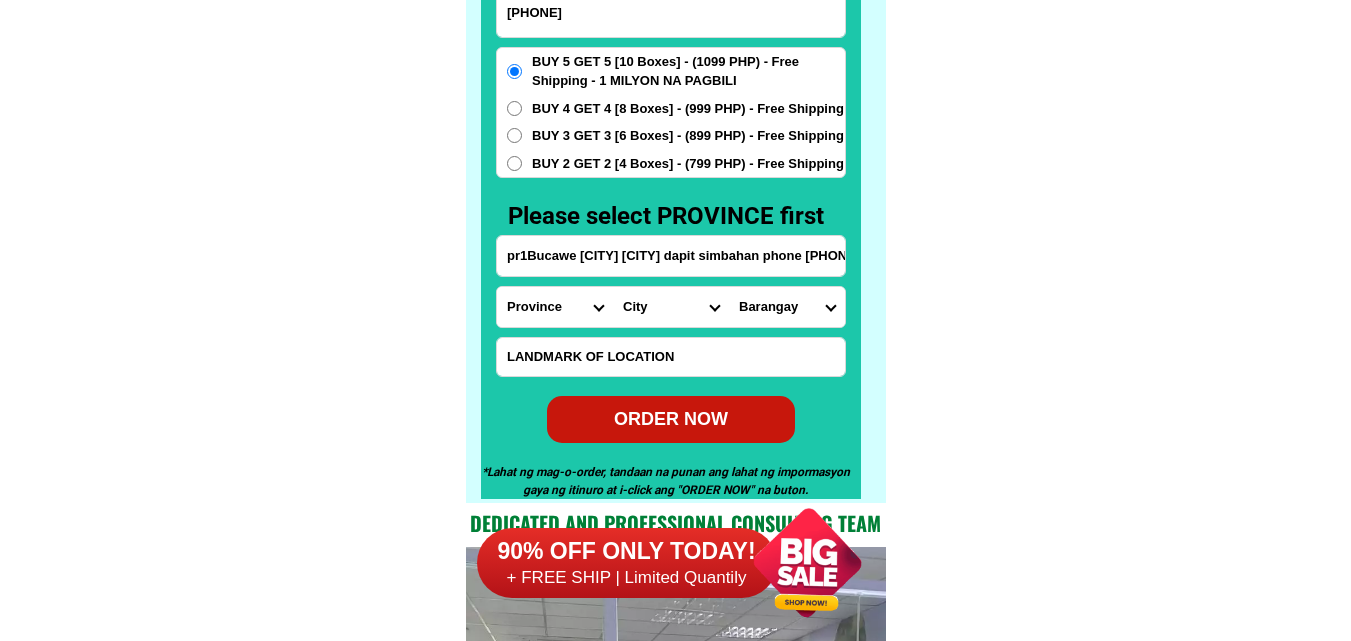 click on "pr1Bucawe [CITY] [CITY] dapit simbahan phone [PHONE]" at bounding box center [671, 256] 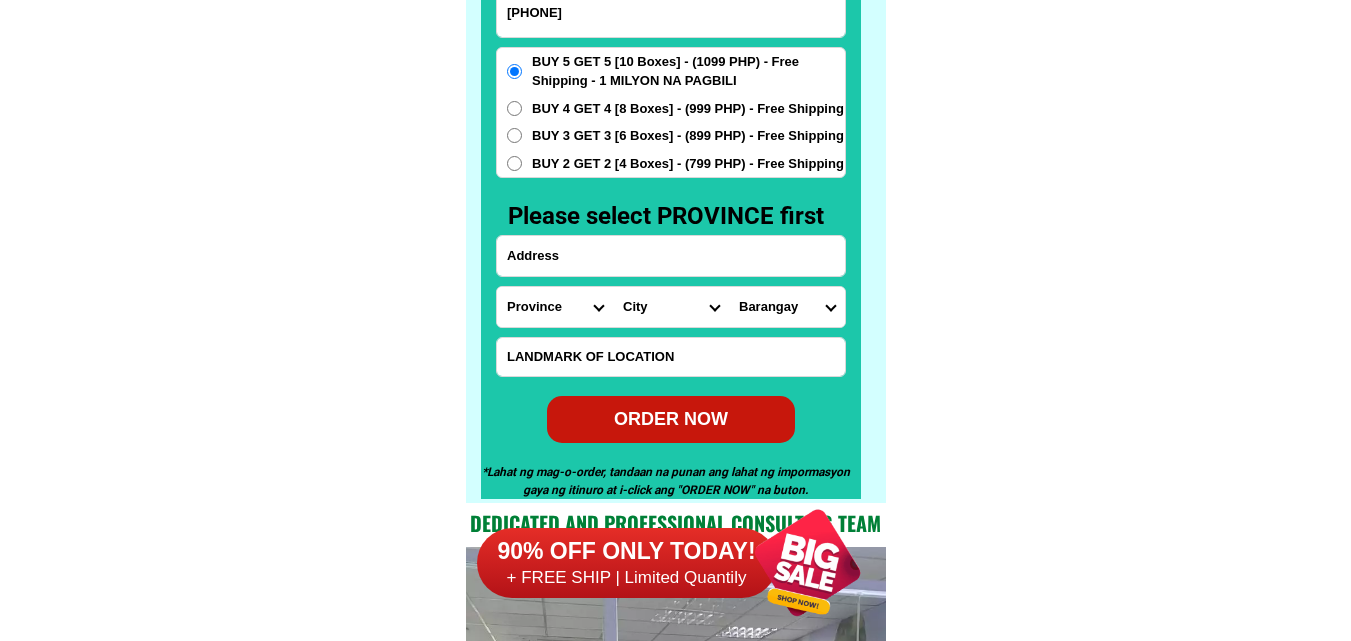 paste on "[CITY] [CITY] Brgy.[CITY] [CITY] [CITY] Ng Elemitary." 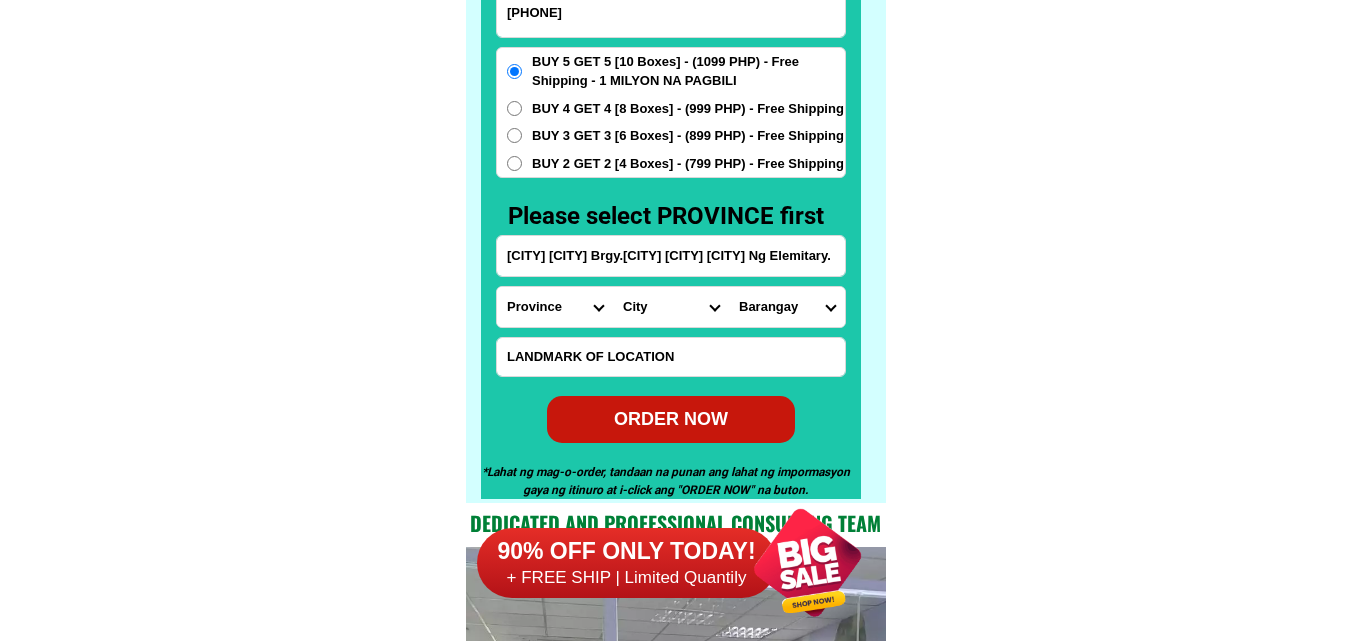 scroll, scrollTop: 0, scrollLeft: 245, axis: horizontal 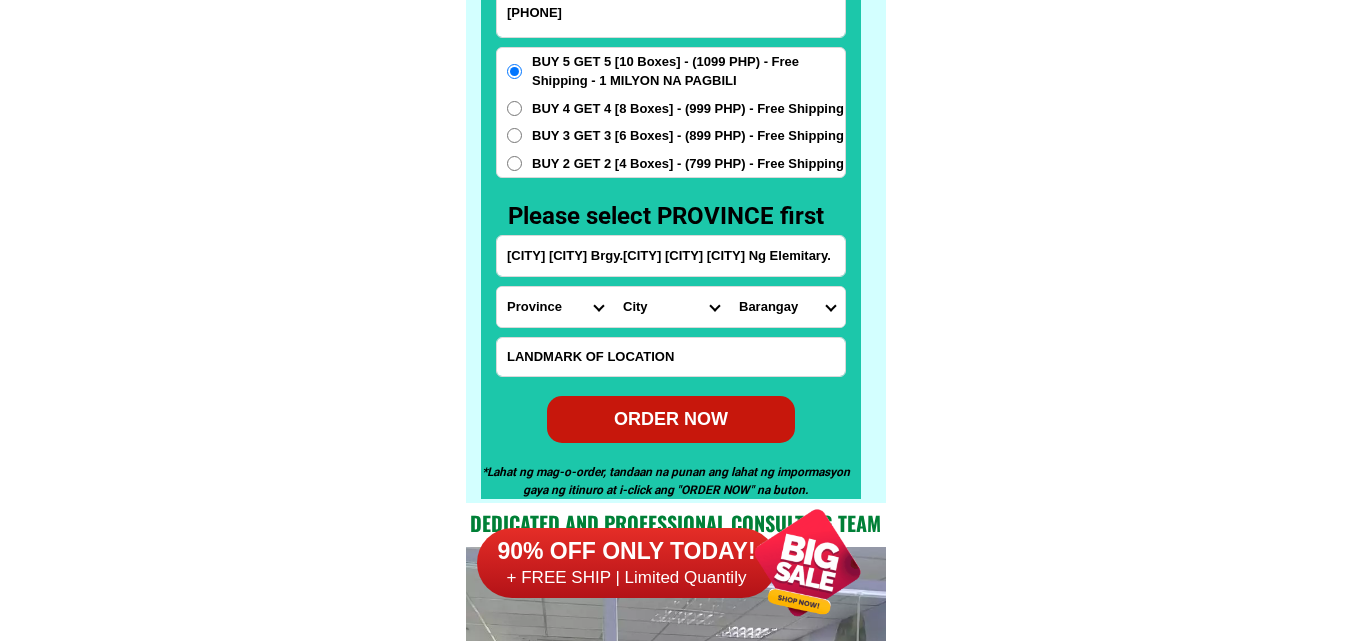 type on "[CITY] [CITY] Brgy.[CITY] [CITY] [CITY] Ng Elemitary." 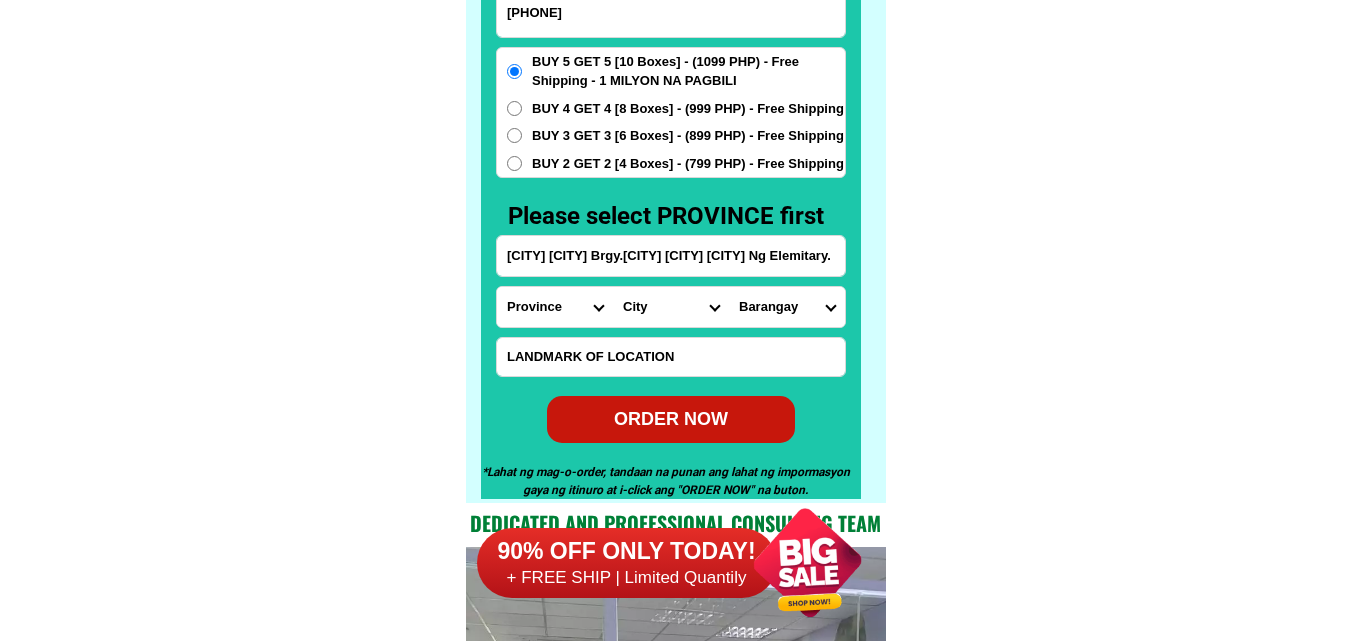 click on "Province Abra Agusan-del-norte Agusan-del-sur Aklan Albay Antique Apayao Aurora Basilan Bataan Batanes Batangas Benguet Biliran Bohol Bukidnon Bulacan Cagayan Camarines-norte Camarines-sur Camiguin Capiz Catanduanes Cavite Cebu Cotabato Davao-de-oro Davao-del-norte Davao-del-sur Davao-occidental Davao-oriental Dinagat-islands Eastern-samar Guimaras Ifugao Ilocos-norte Ilocos-sur Iloilo Isabela Kalinga La-union Laguna Lanao-del-norte Lanao-del-sur Leyte Maguindanao Marinduque Masbate Metro-manila Misamis-occidental Misamis-oriental Mountain-province Negros-occidental Negros-oriental Northern-samar Nueva-ecija Nueva-vizcaya Occidental-mindoro Oriental-mindoro Palawan Pampanga Pangasinan Quezon Quirino Rizal Romblon Sarangani Siquijor Sorsogon South-cotabato Southern-leyte Sultan-kudarat Sulu Surigao-del-norte Surigao-del-sur Tarlac Tawi-tawi Western-samar Zambales Zamboanga-del-norte Zamboanga-del-sur Zamboanga-sibugay" at bounding box center [555, 307] 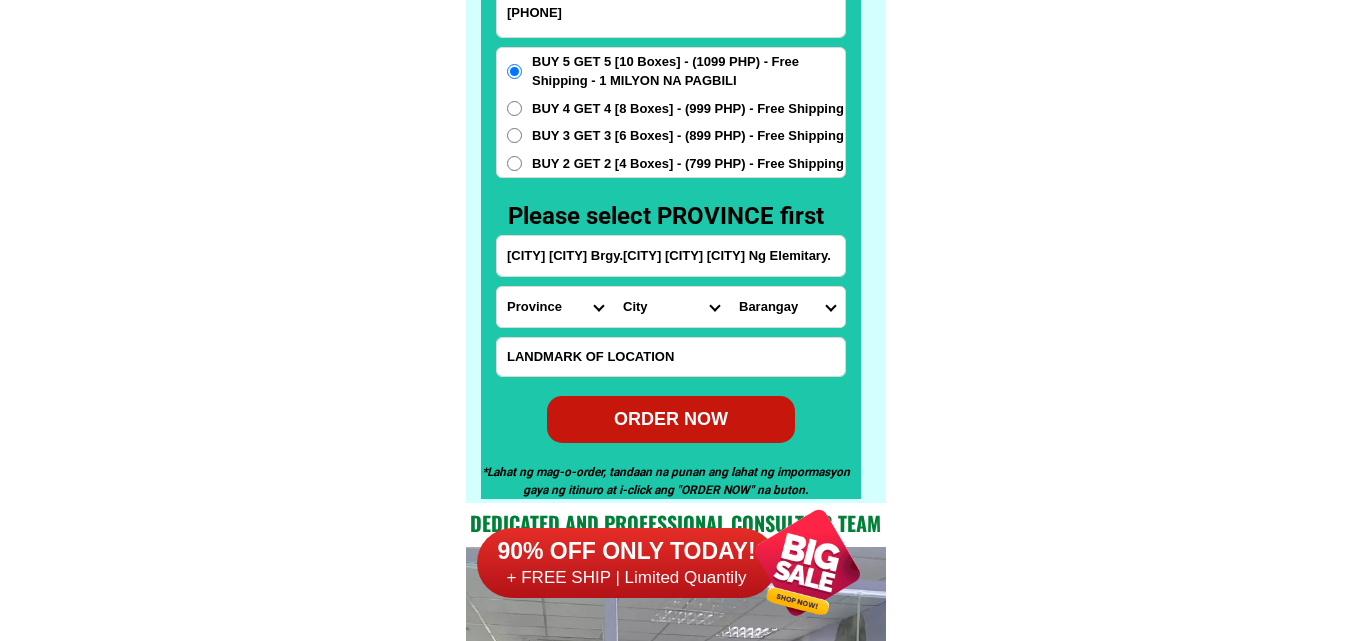 scroll, scrollTop: 0, scrollLeft: 0, axis: both 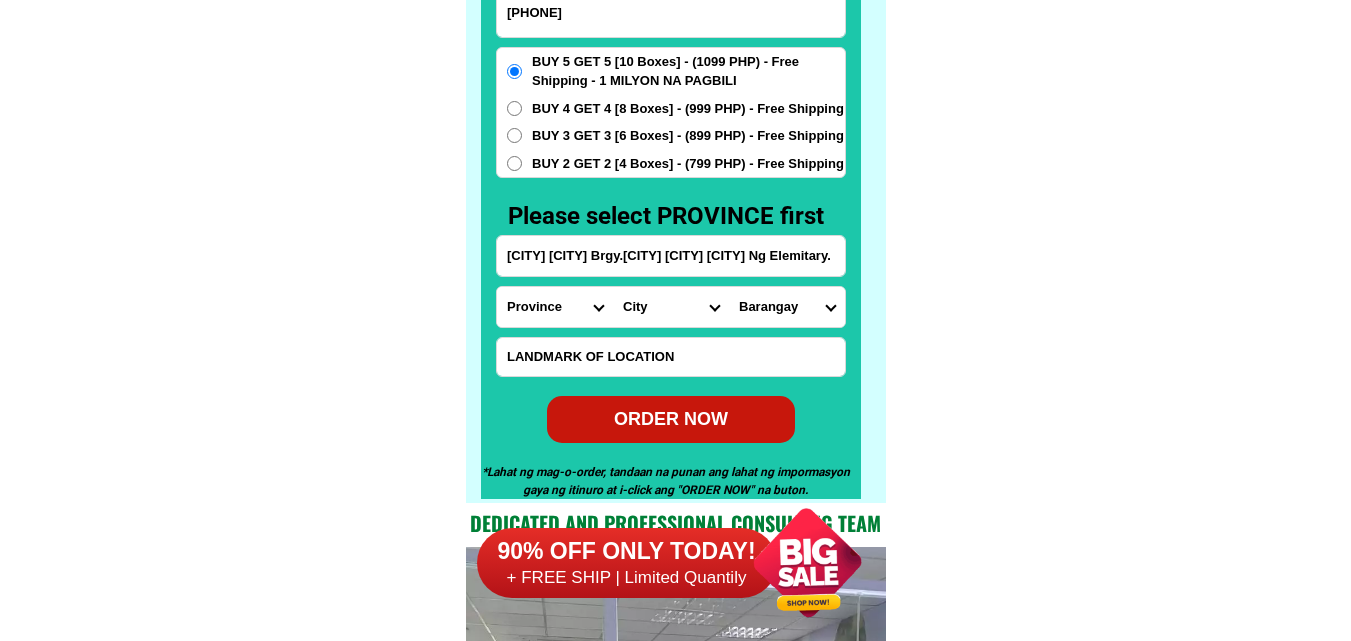 select on "63_[PHONE]" 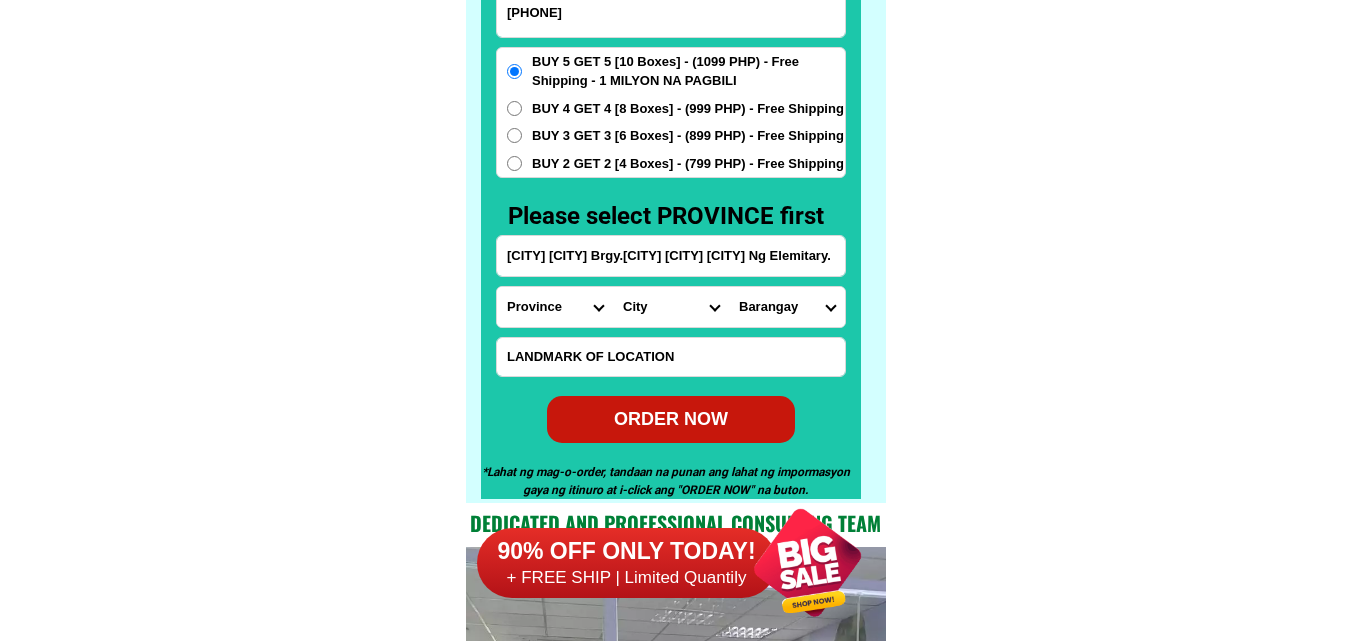 click on "Province Abra Agusan-del-norte Agusan-del-sur Aklan Albay Antique Apayao Aurora Basilan Bataan Batanes Batangas Benguet Biliran Bohol Bukidnon Bulacan Cagayan Camarines-norte Camarines-sur Camiguin Capiz Catanduanes Cavite Cebu Cotabato Davao-de-oro Davao-del-norte Davao-del-sur Davao-occidental Davao-oriental Dinagat-islands Eastern-samar Guimaras Ifugao Ilocos-norte Ilocos-sur Iloilo Isabela Kalinga La-union Laguna Lanao-del-norte Lanao-del-sur Leyte Maguindanao Marinduque Masbate Metro-manila Misamis-occidental Misamis-oriental Mountain-province Negros-occidental Negros-oriental Northern-samar Nueva-ecija Nueva-vizcaya Occidental-mindoro Oriental-mindoro Palawan Pampanga Pangasinan Quezon Quirino Rizal Romblon Sarangani Siquijor Sorsogon South-cotabato Southern-leyte Sultan-kudarat Sulu Surigao-del-norte Surigao-del-sur Tarlac Tawi-tawi Western-samar Zambales Zamboanga-del-norte Zamboanga-del-sur Zamboanga-sibugay" at bounding box center [555, 307] 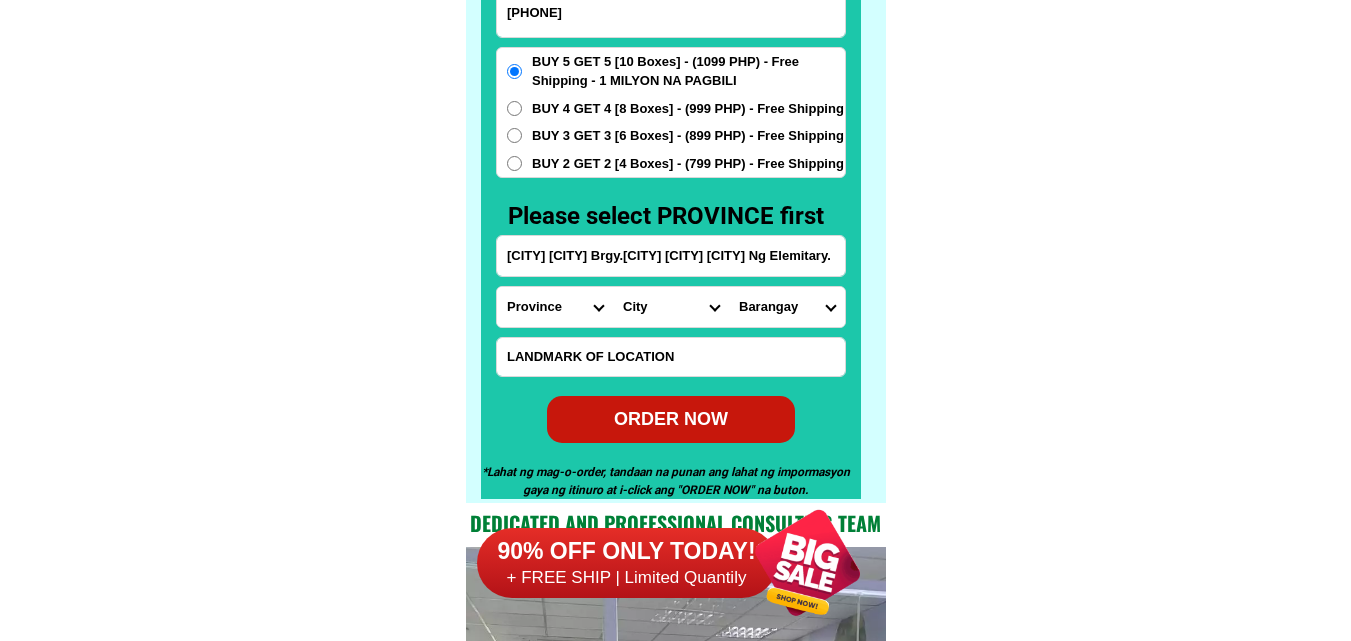 click on "[CITY] [CITY] [CITY] [CITY] [CITY] [CITY] [CITY] [CITY] [CITY] [CITY] [CITY] [CITY] [CITY] [CITY] [CITY] [CITY] [CITY] [CITY] [CITY] [CITY] [CITY] [CITY] [CITY] [CITY] [CITY] [CITY] [CITY] [CITY]" at bounding box center [671, 307] 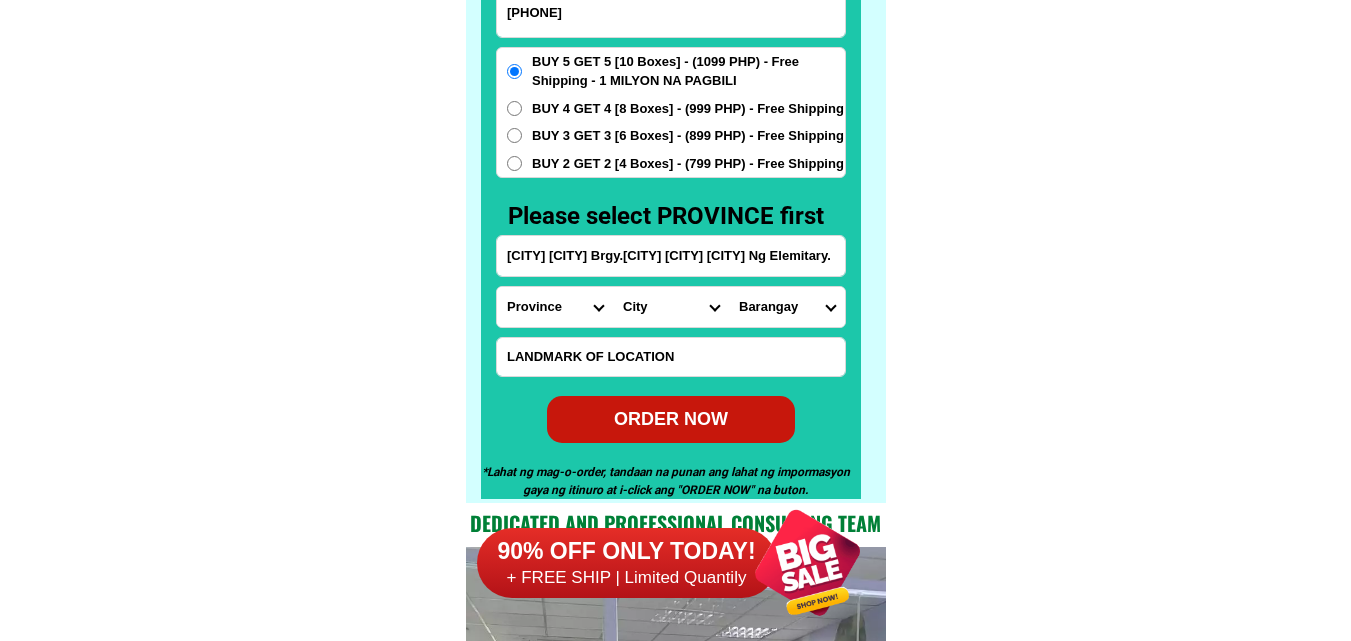 select on "63_[PHONE]" 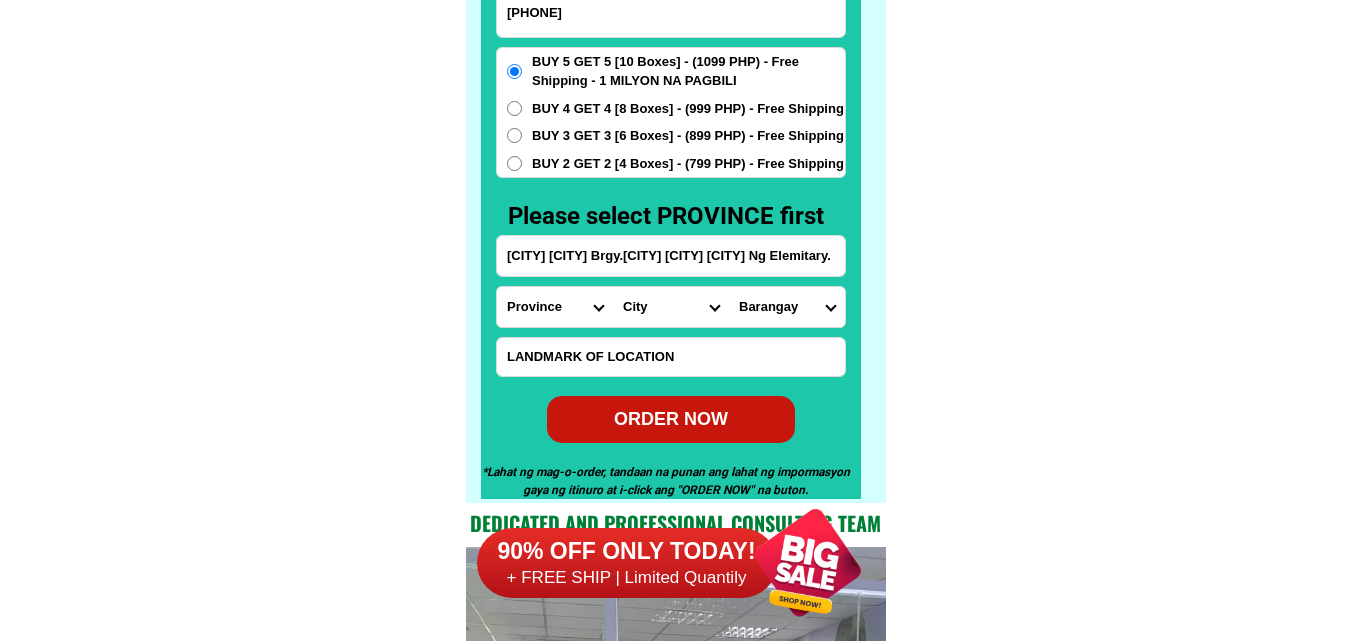 click on "[CITY] [CITY] [CITY] [CITY] [CITY] [CITY] [CITY] [CITY] [CITY] [CITY] [CITY] [CITY] [CITY] [CITY] [CITY] [CITY] [CITY] [CITY] [CITY] [CITY] [CITY] [CITY] [CITY] [CITY] [CITY] [CITY] [CITY] [CITY]" at bounding box center [671, 307] 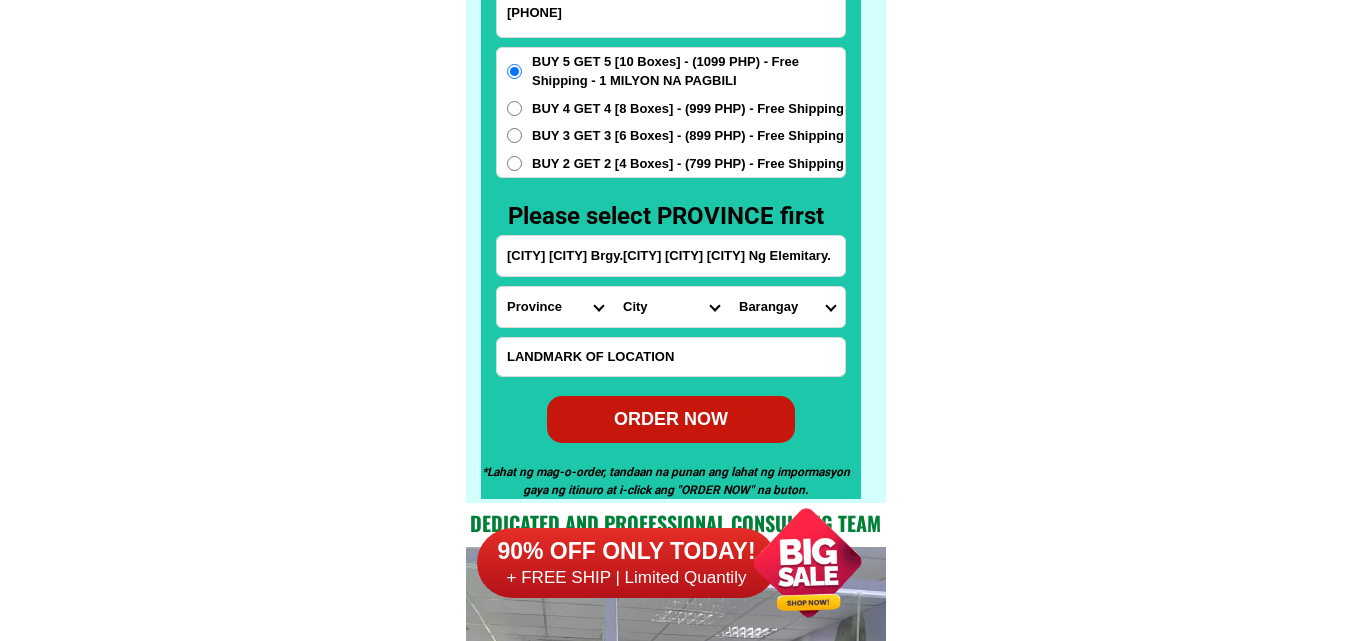 click on "[CITY] [CITY] [CITY] [CITY] [CITY] [CITY] [CITY] [CITY] [CITY] [CITY] [CITY] [CITY] [CITY]" at bounding box center [787, 307] 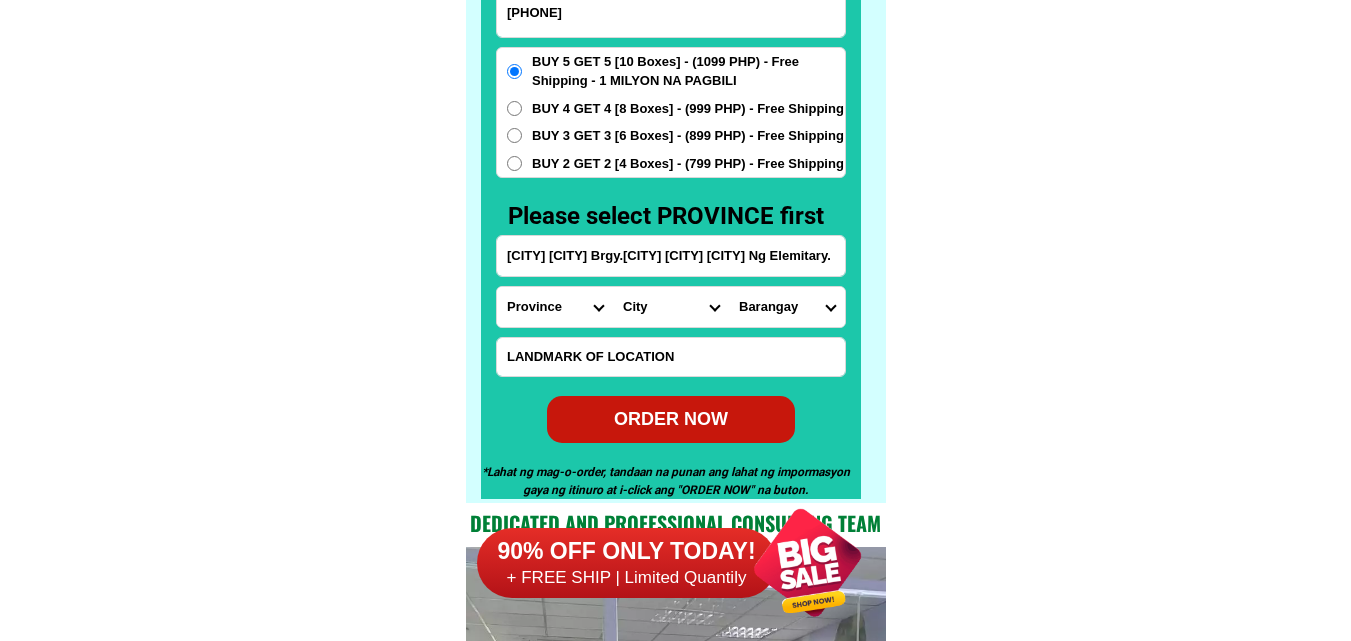 select on "63_[PHONE]" 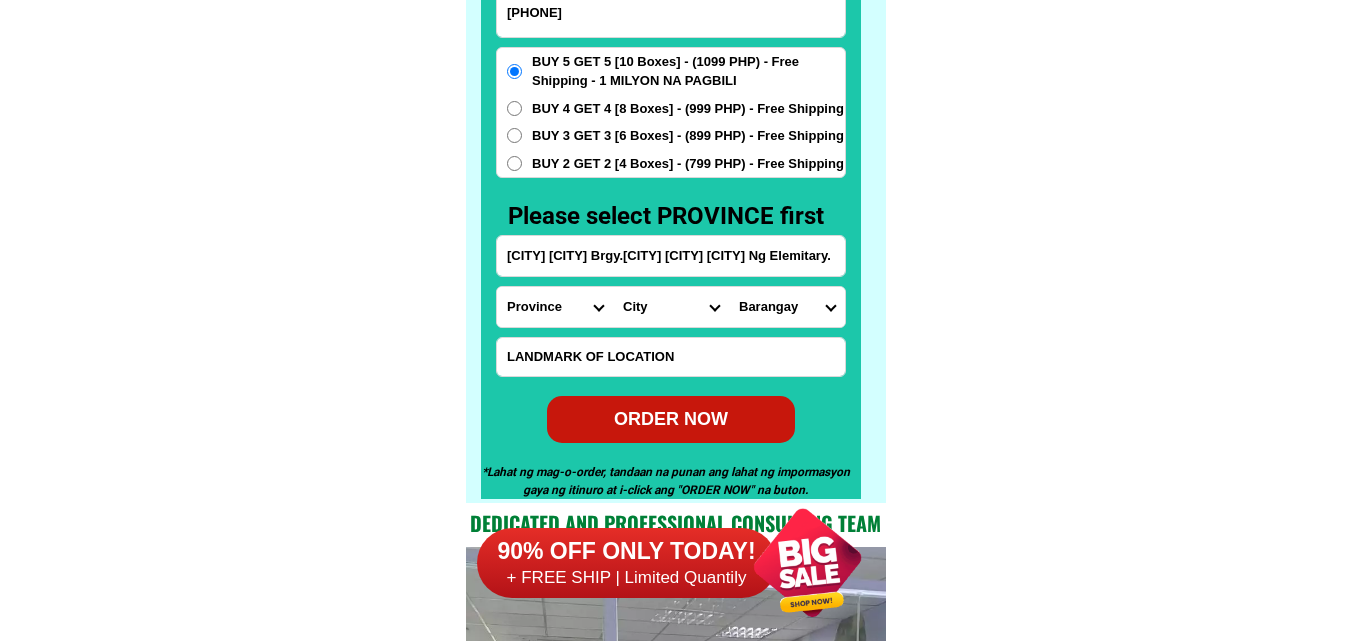 click on "[CITY] [CITY] [CITY] [CITY] [CITY] [CITY] [CITY] [CITY] [CITY] [CITY] [CITY] [CITY] [CITY]" at bounding box center [787, 307] 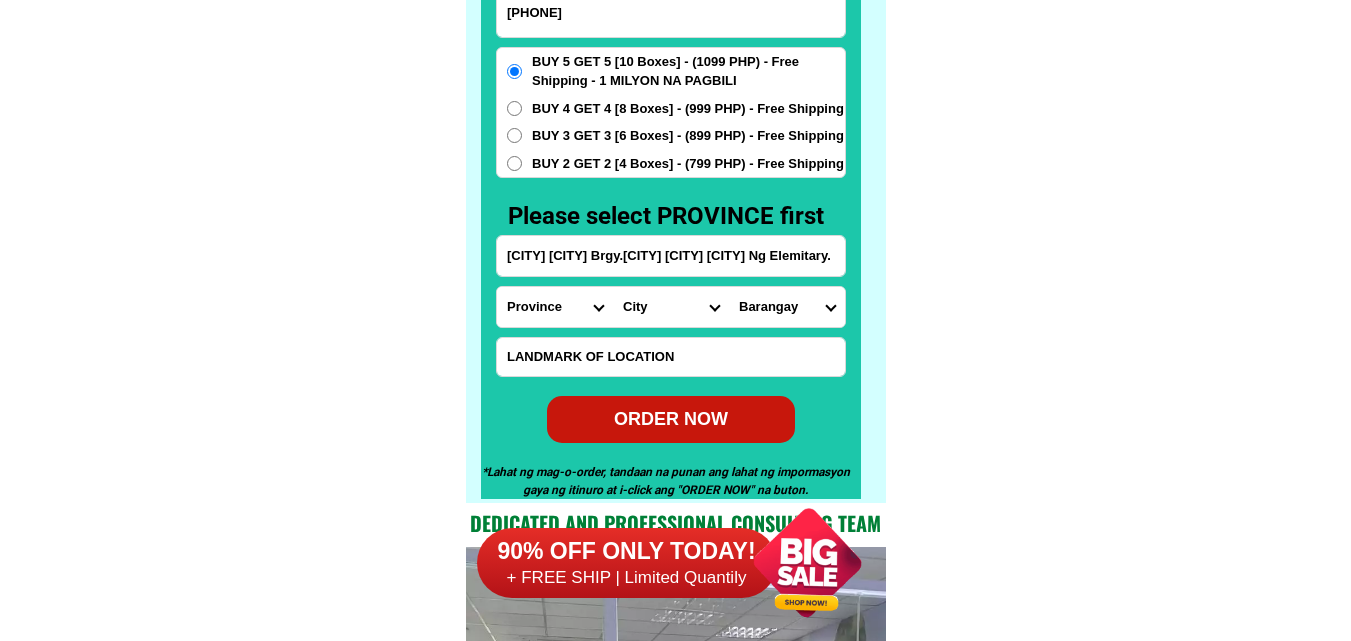 click on "FREE SHIPPING NATIONWIDE Contact Review Introduction Product BONA VITA COFFEE Comprehensive health protection solution
Research by Dr. Willie Ong and Dr. Liza Ong ✅ 𝙰𝚗𝚝𝚒 𝙲𝚊𝚗𝚌𝚎𝚛 ✅ 𝙰𝚗𝚝𝚒 𝚂𝚝𝚛𝚘𝚔𝚎
✅ 𝙰𝚗𝚝𝚒 𝙳𝚒𝚊𝚋𝚎𝚝𝚒𝚌 ✅ 𝙳𝚒𝚊𝚋𝚎𝚝𝚎𝚜 FAKE VS ORIGINAL Noon: nagkaroon ng cancer, hindi makalakad ng normal pagkatapos: uminom ng Bonavita dalawang beses sa isang araw, maaaring maglakad nang mag-isa, bawasan ang mga sintomas ng kanser The product has been certified for
safety and effectiveness Prevent and combat signs of diabetes, hypertension, and cardiovascular diseases Helps strengthen bones and joints Prevent cancer Reduce excess fat Anti-aging BONAVITA CAFE WITH HYDROLYZED COLLAGEN Enemy of the cause of disease LIZA ONG Doc Nutrition Department of Philippines General Hospital shared that BONA VITA CAFE sprouts are the panacea in anti - aging and anti-disease. Start After 1 week" at bounding box center (675, -6301) 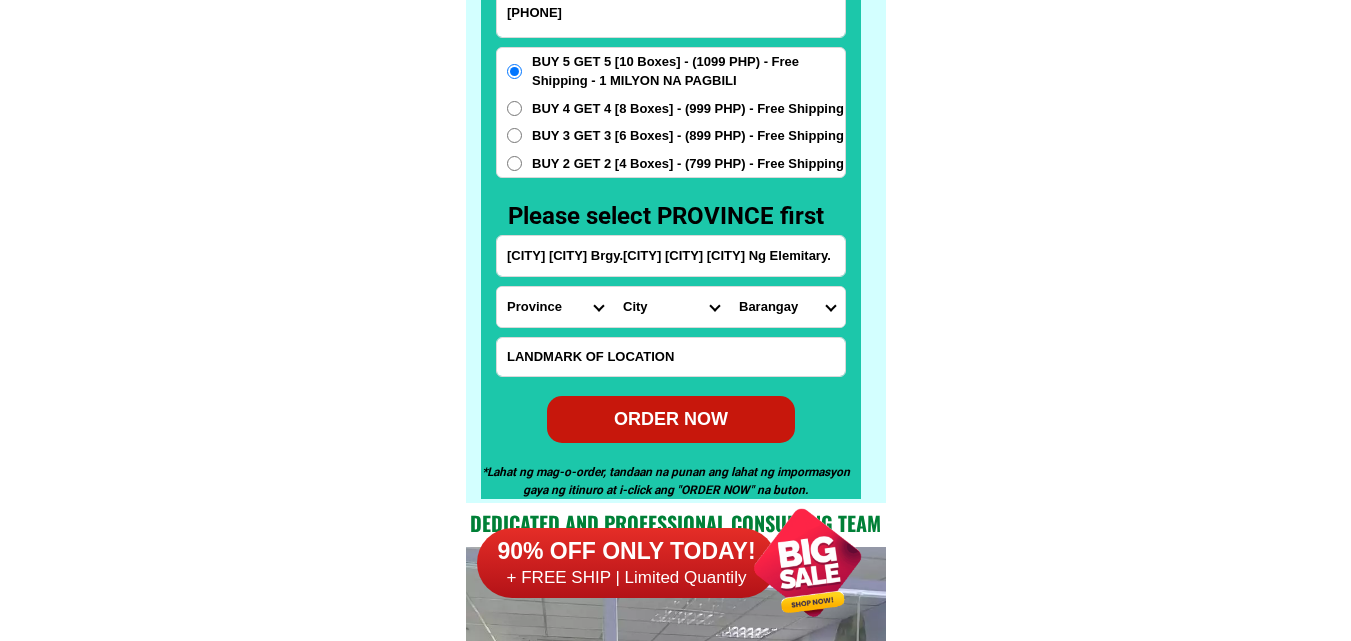 click on "BUY 2 GET 2 [4 Boxes] - (799 PHP) - Free Shipping" at bounding box center [688, 164] 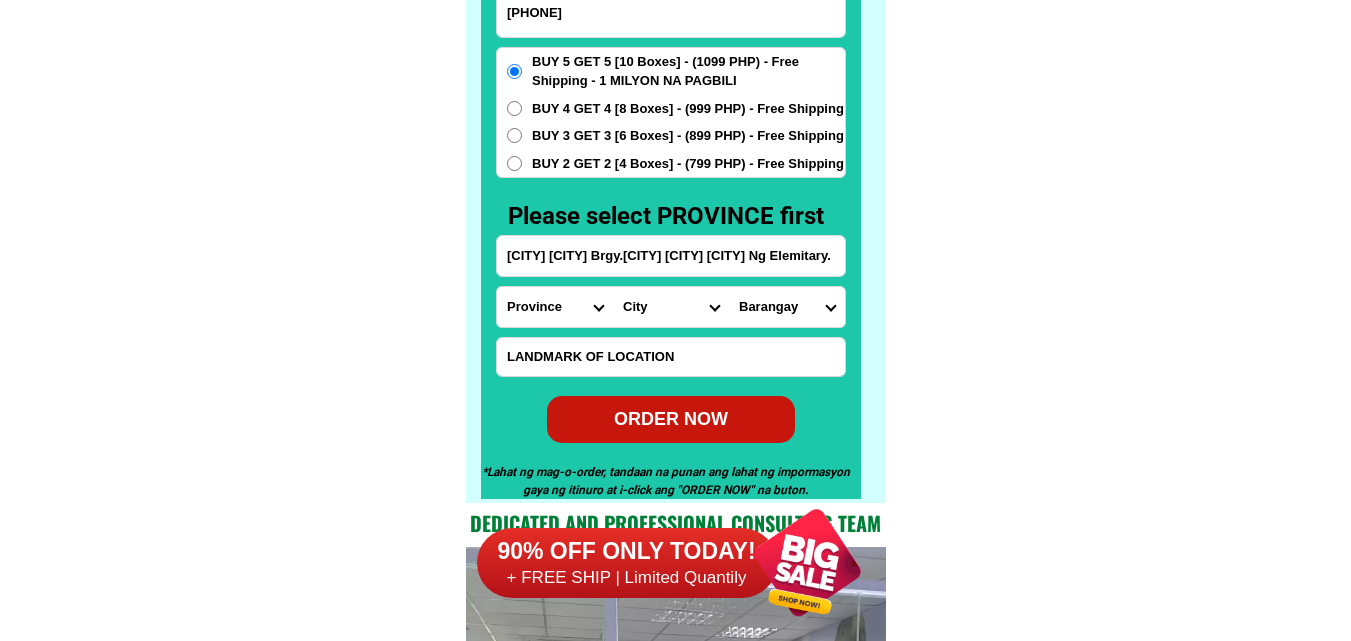 click on "BUY 2 GET 2 [4 Boxes] - (799 PHP) - Free Shipping" at bounding box center [514, 163] 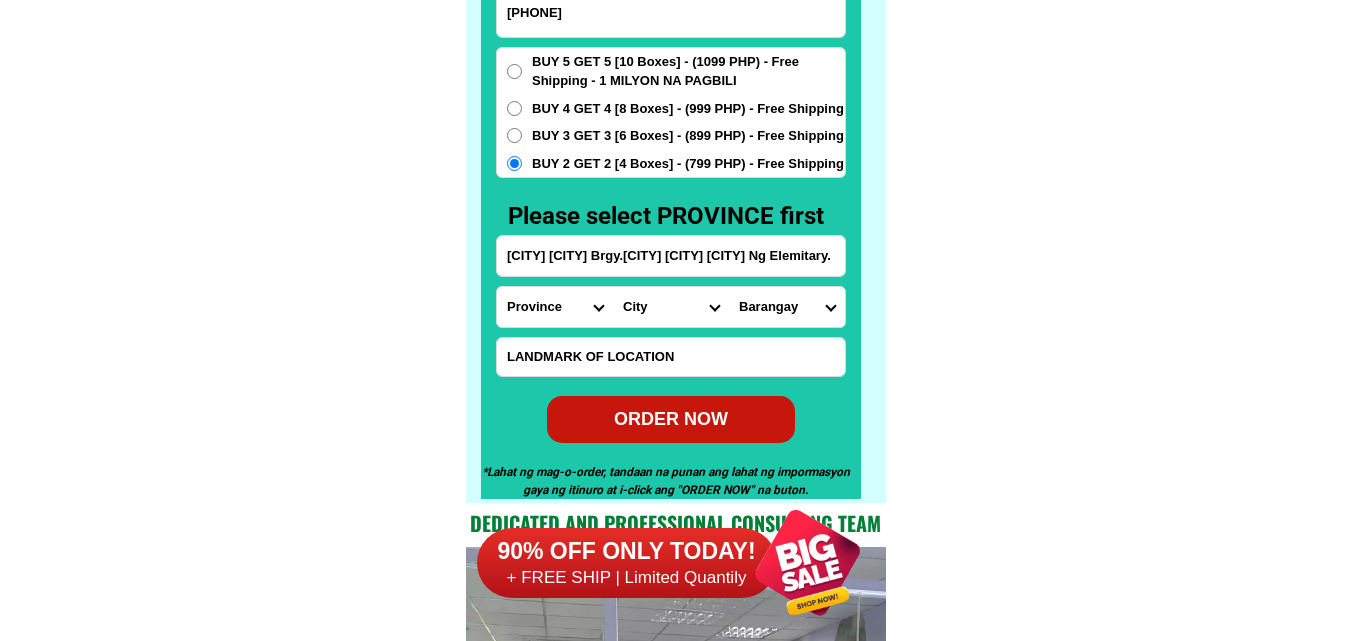 click on "ORDER NOW" at bounding box center [671, 419] 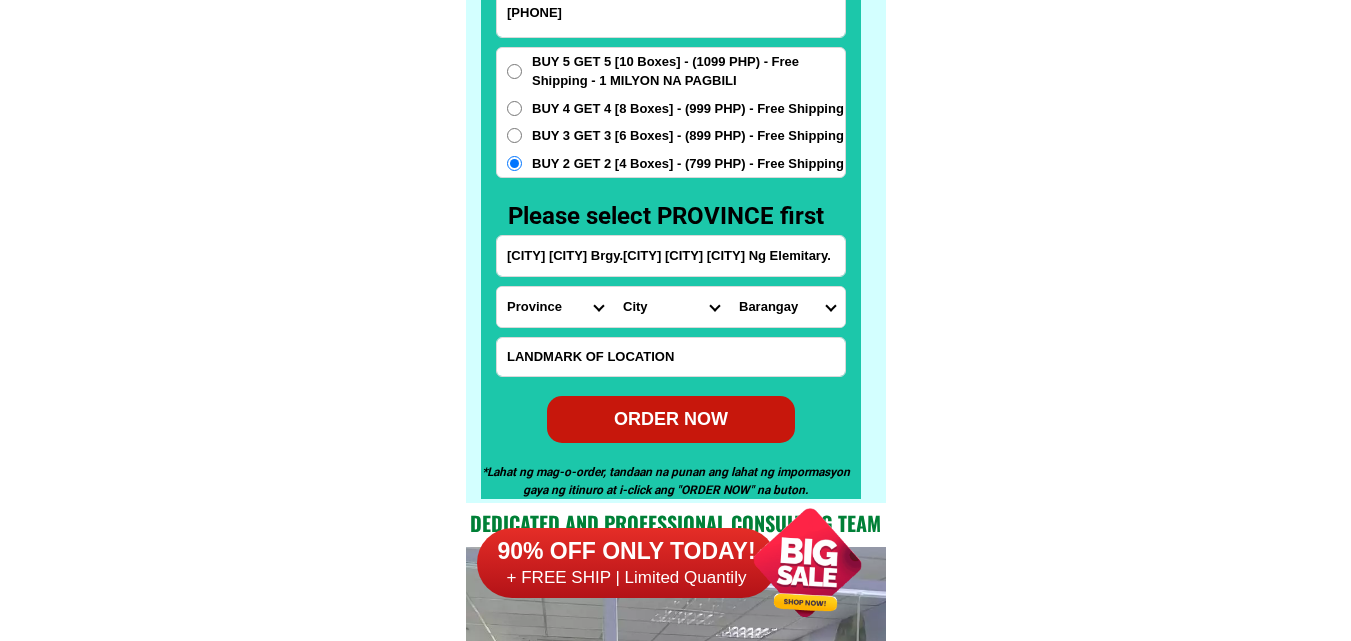 radio on "true" 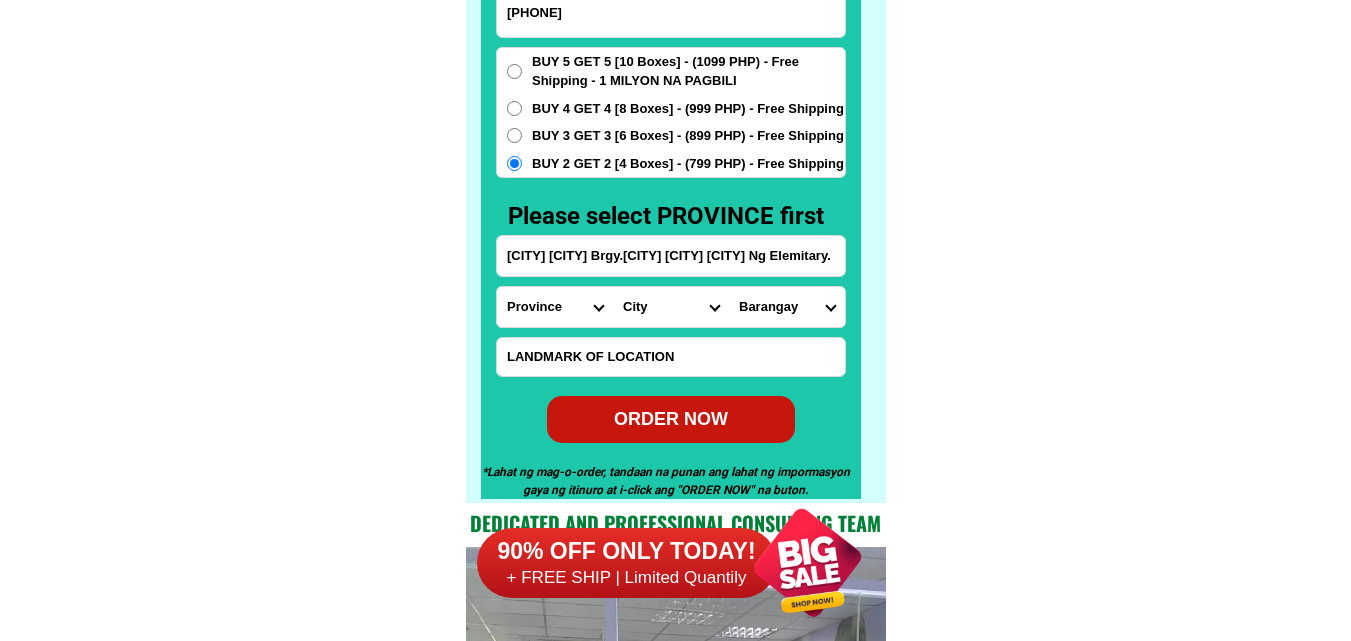 scroll, scrollTop: 15734, scrollLeft: 0, axis: vertical 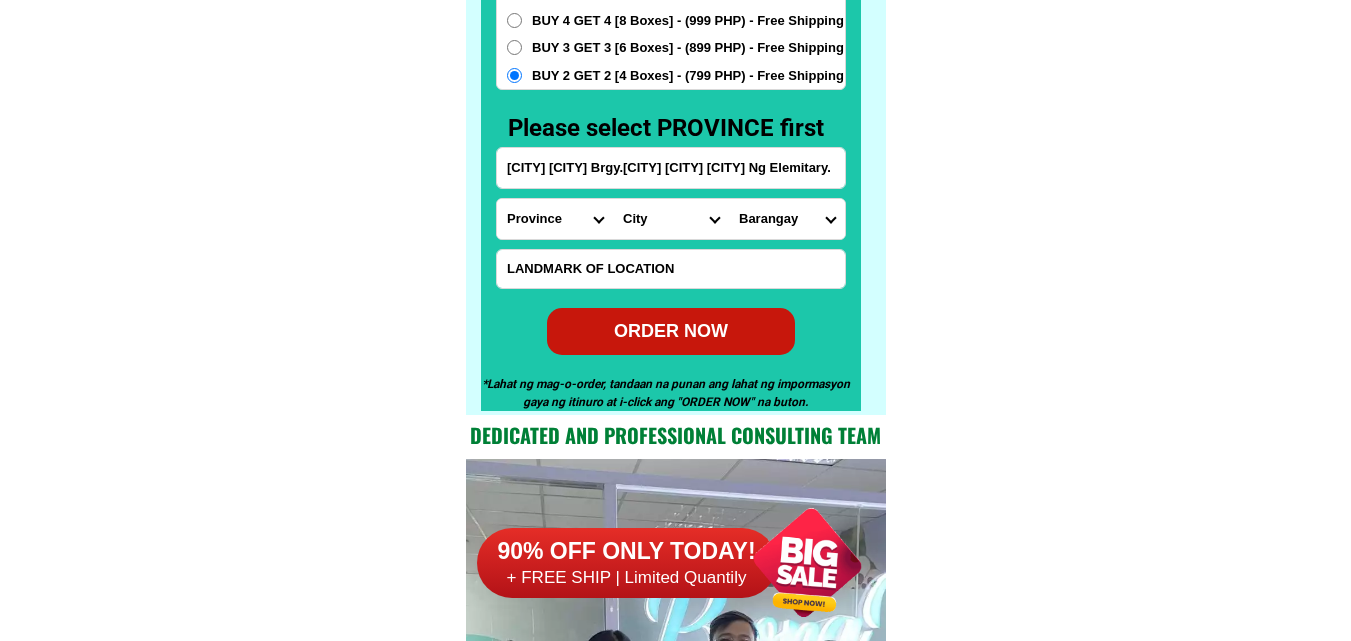 type on "[PHONE]" 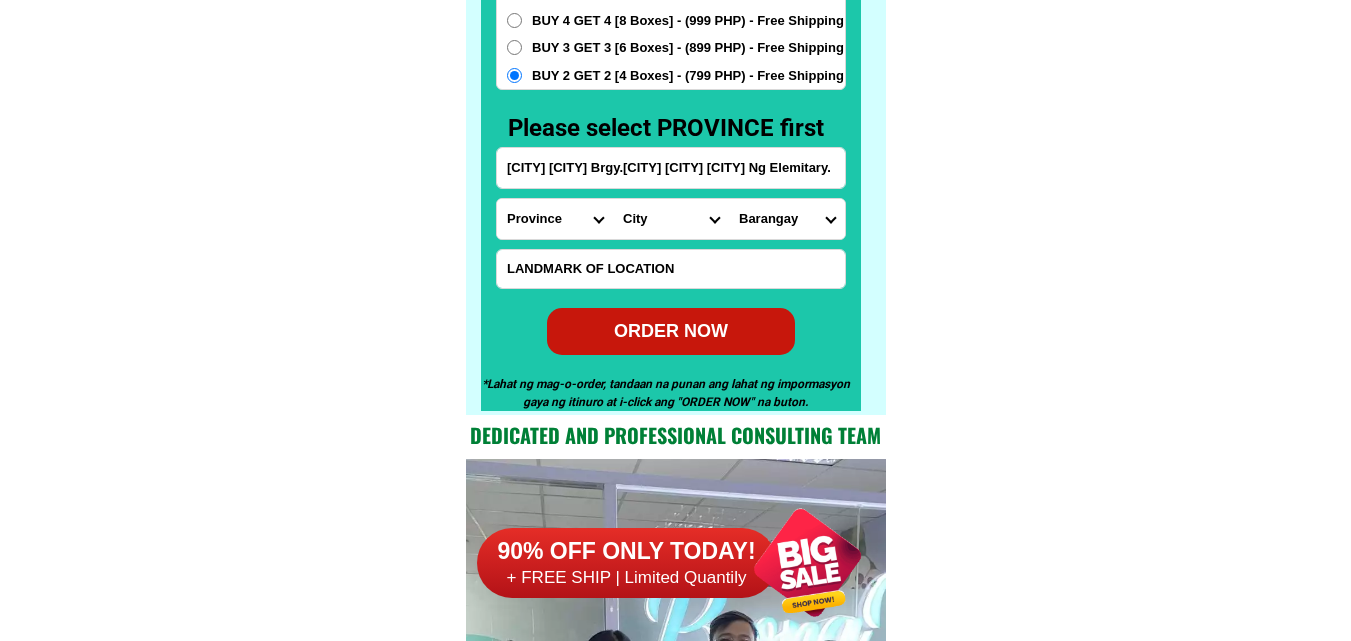 click on "ORDER NOW" at bounding box center (670, 331) 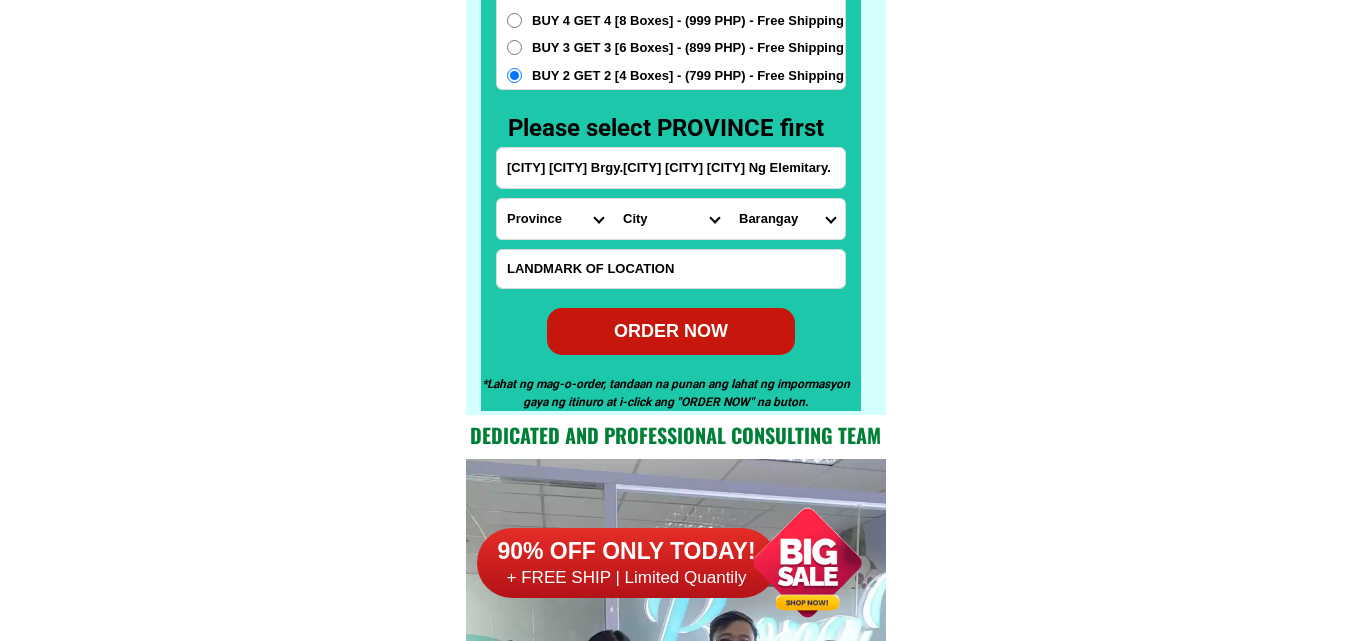 radio on "true" 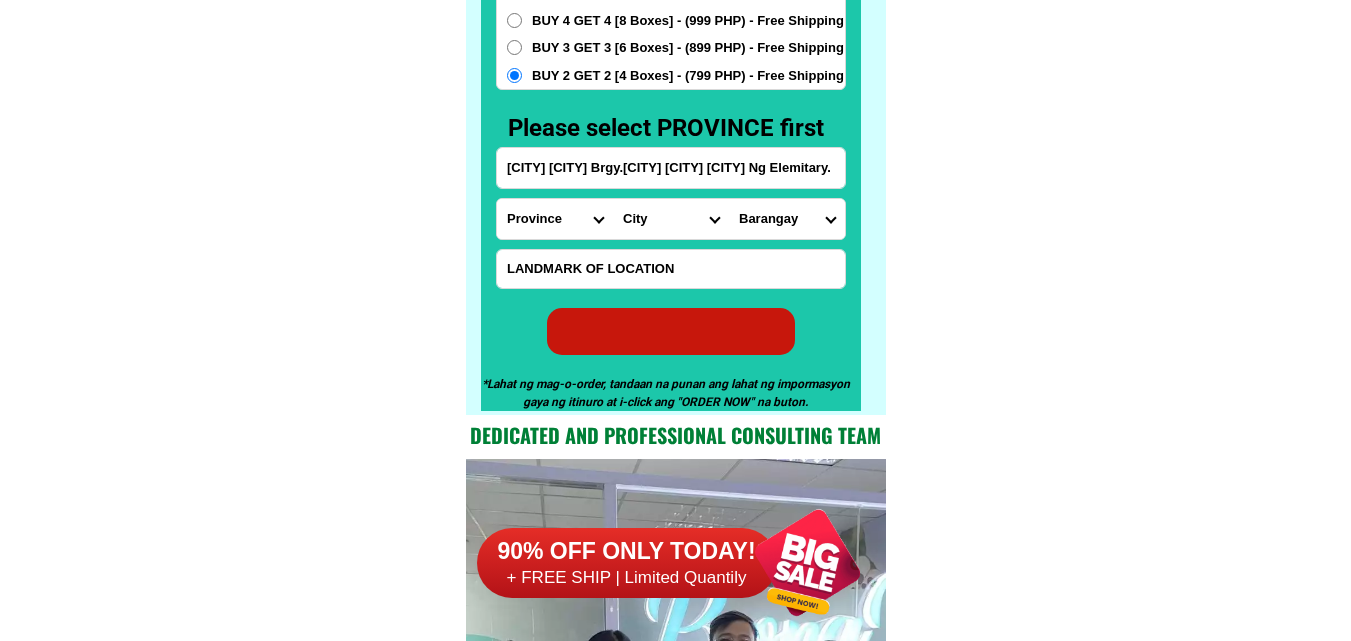 radio on "true" 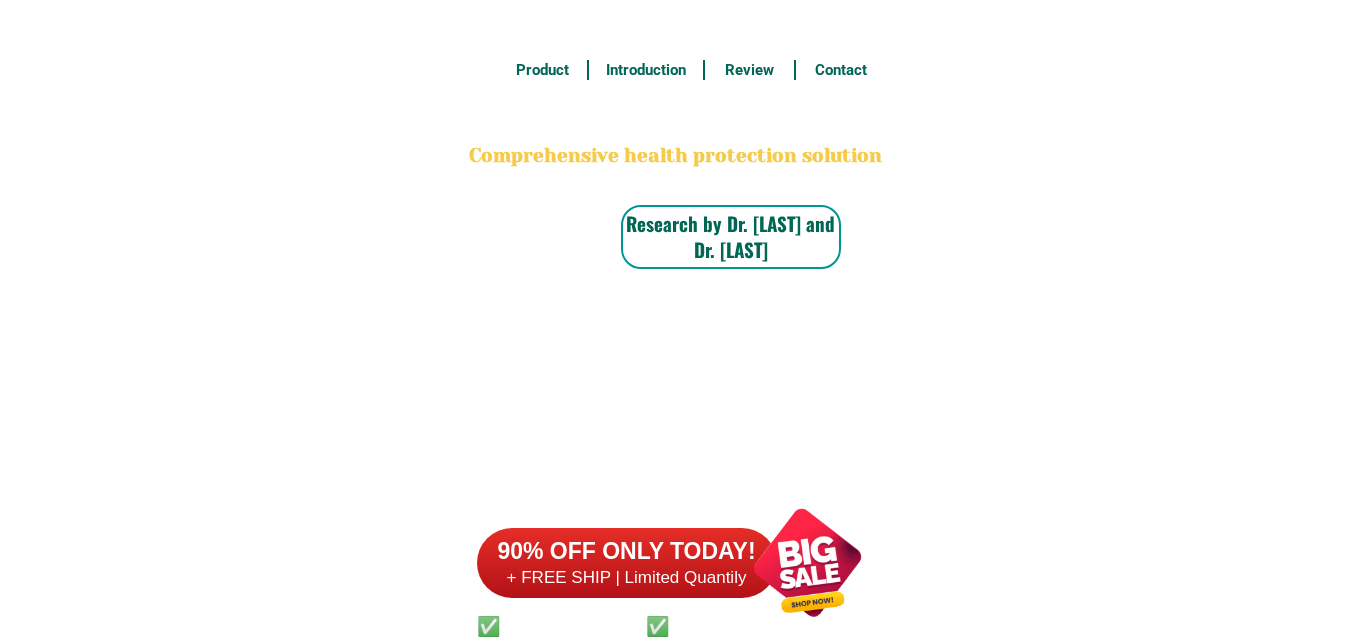 scroll, scrollTop: 15534, scrollLeft: 0, axis: vertical 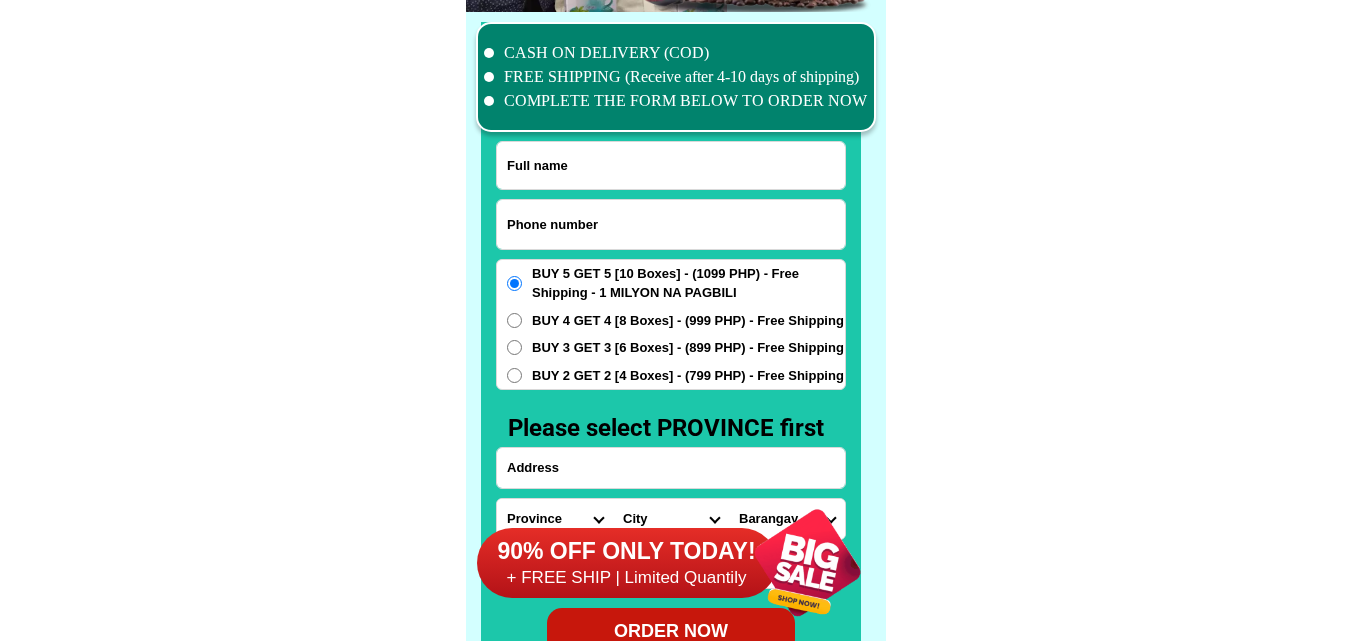 paste on "[PHONE]" 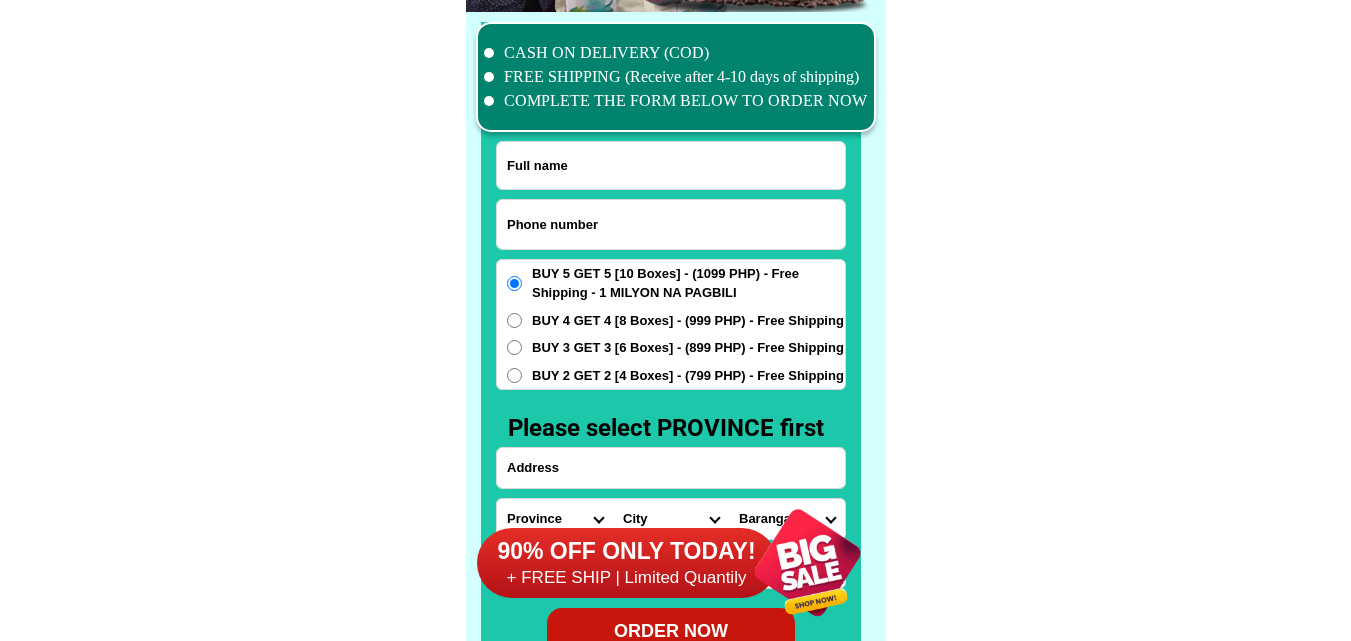 click at bounding box center (671, 224) 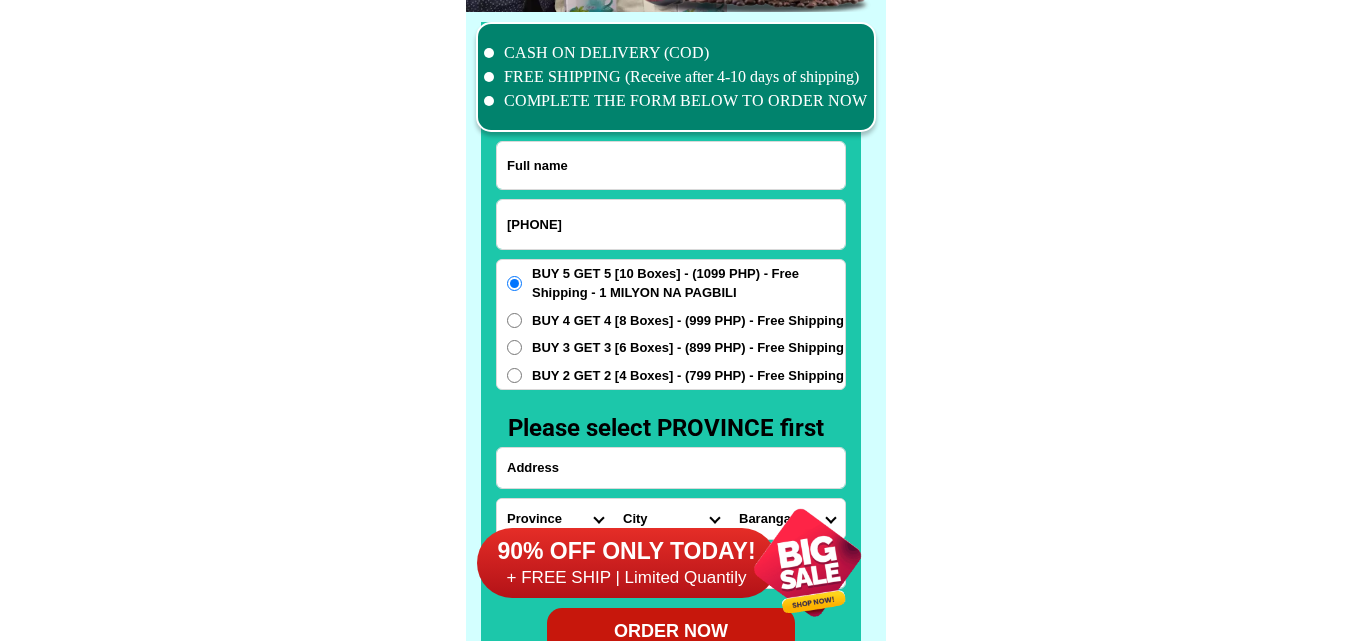 type on "[PHONE]" 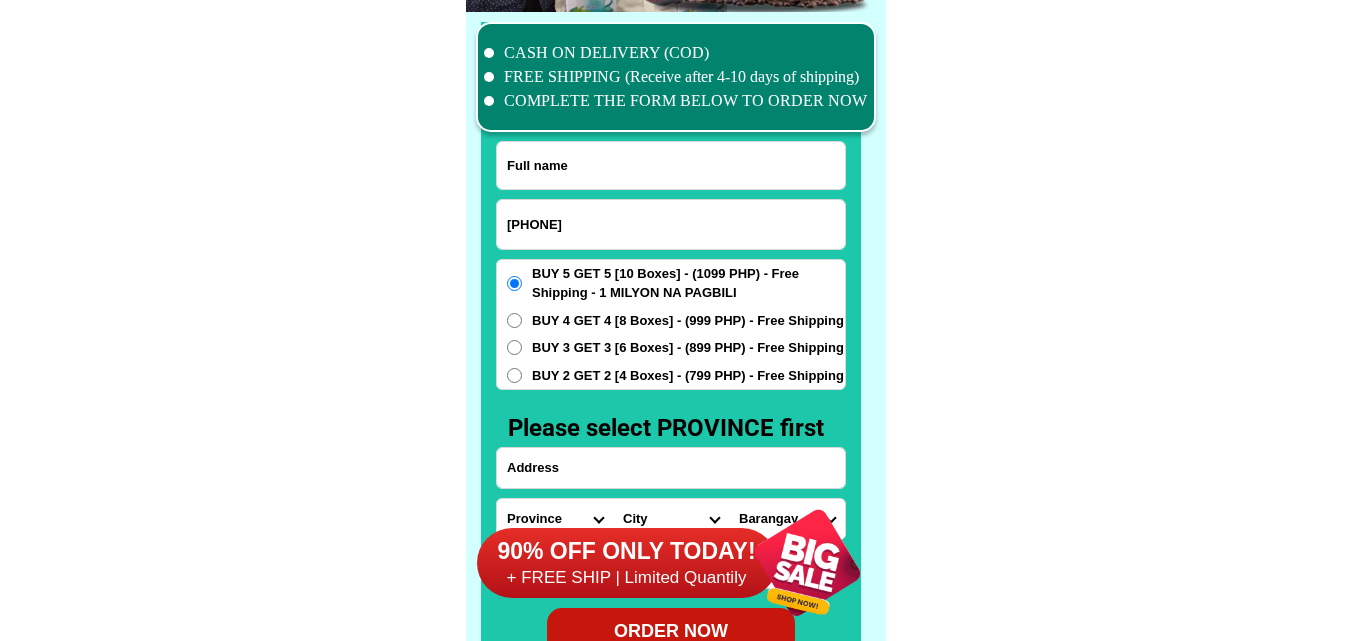 click at bounding box center (671, 165) 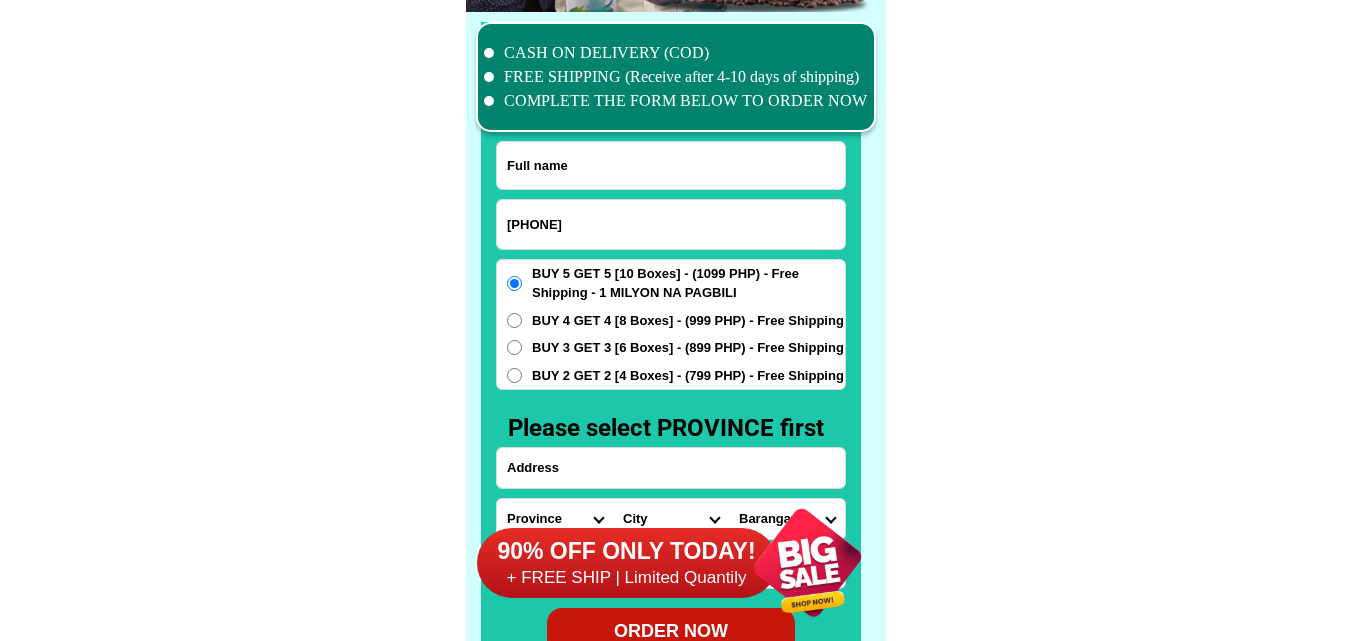 paste on "[FIRST] [LAST]" 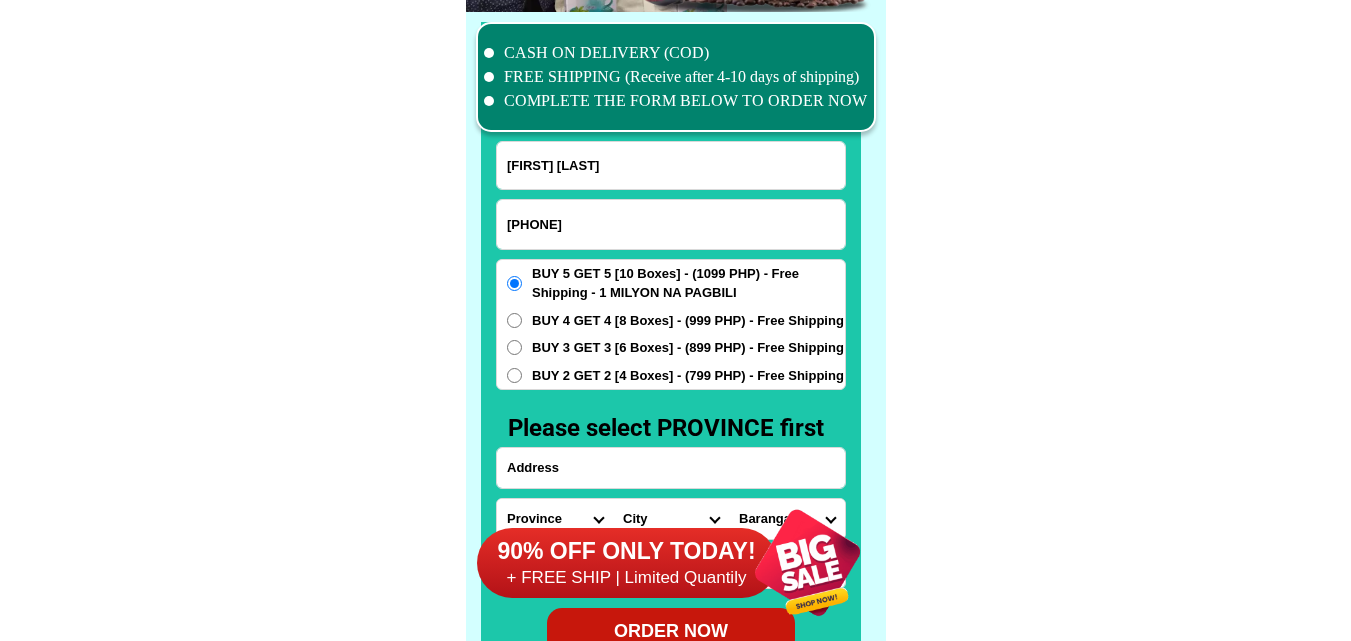 type on "[FIRST] [LAST]" 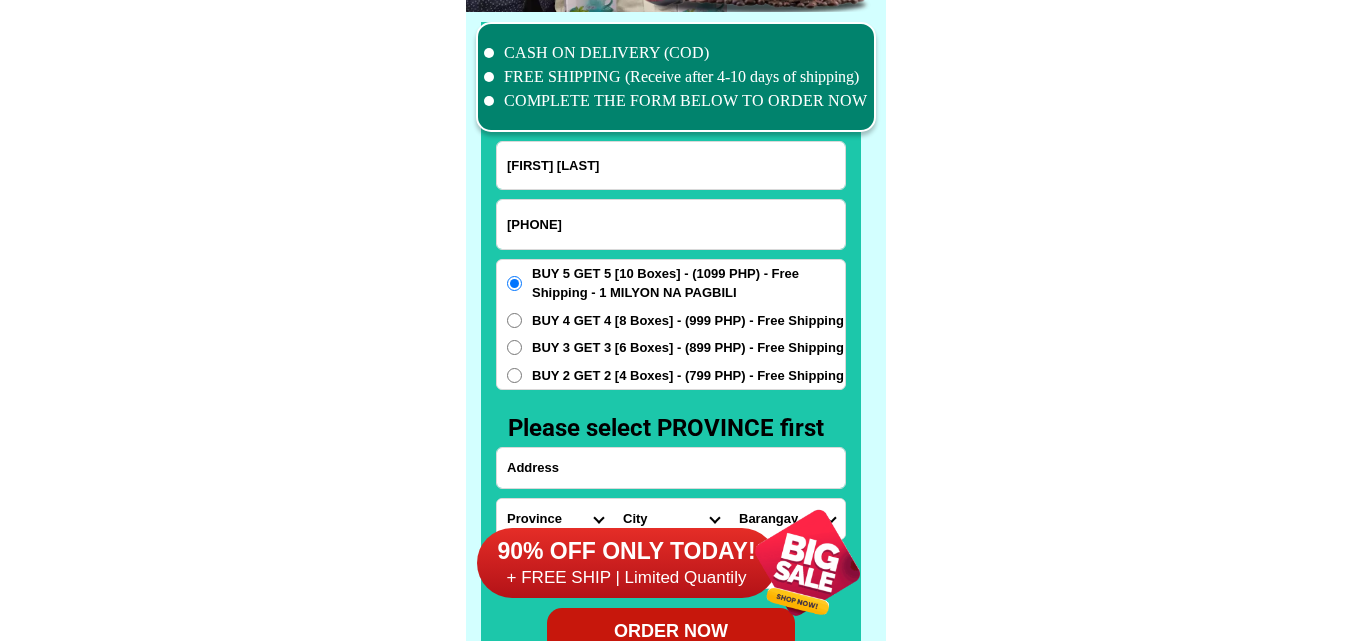 click at bounding box center [671, 468] 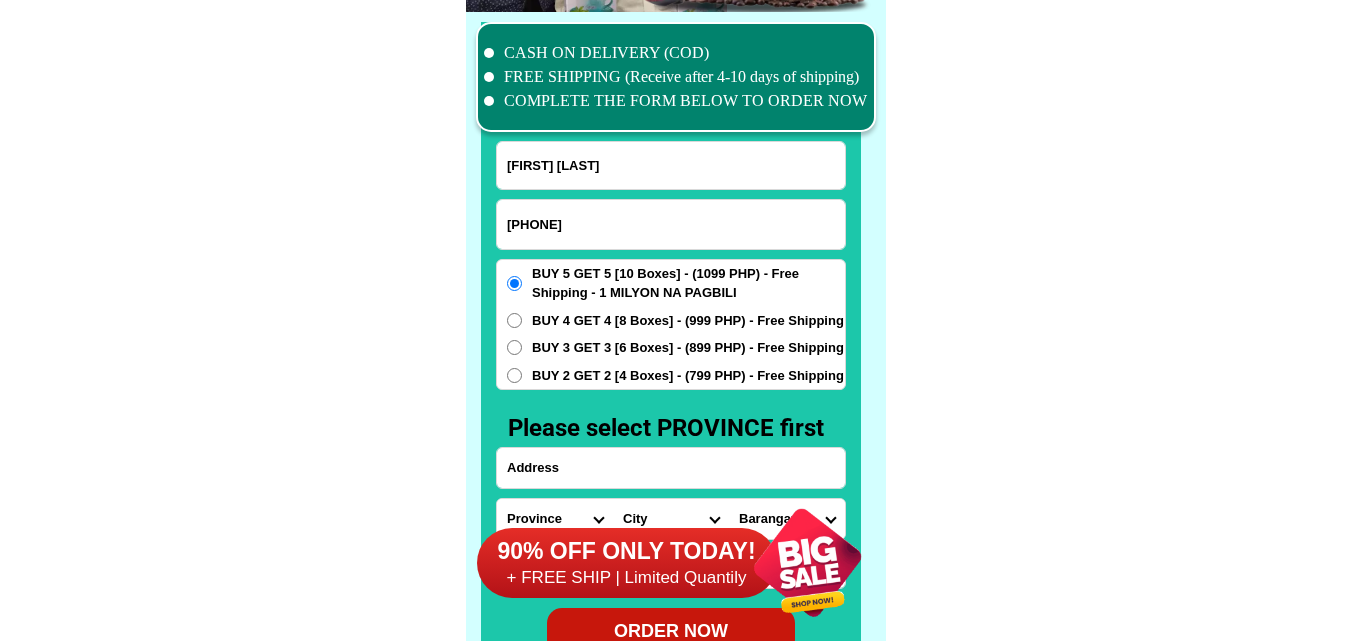 paste on "[CITY],[CITY],[CITY]" 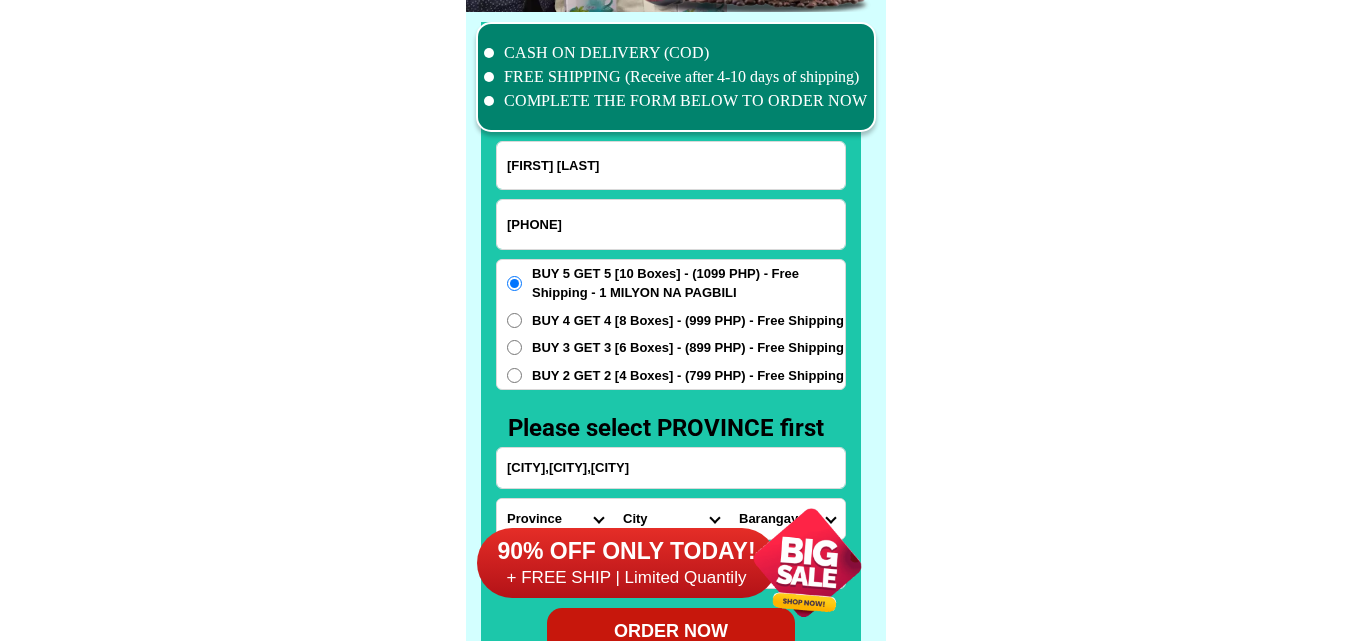 type on "[CITY],[CITY],[CITY]" 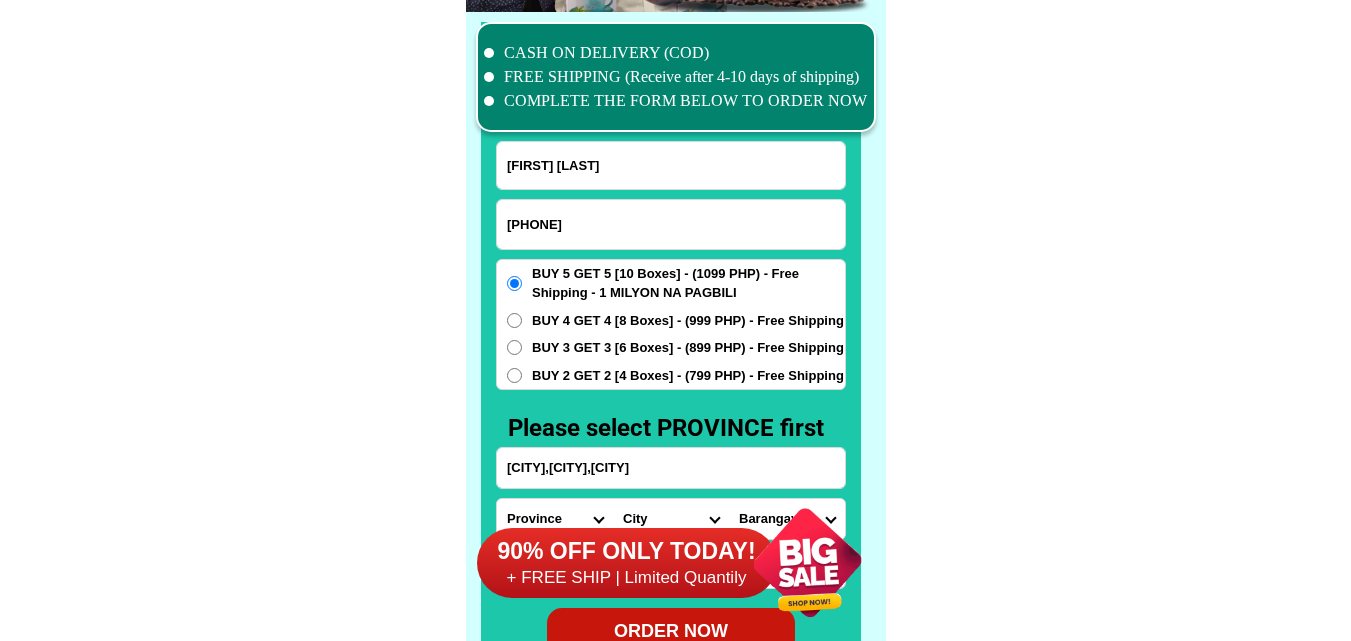 click on "BUY 2 GET 2 [4 Boxes] - (799 PHP) - Free Shipping" at bounding box center [688, 376] 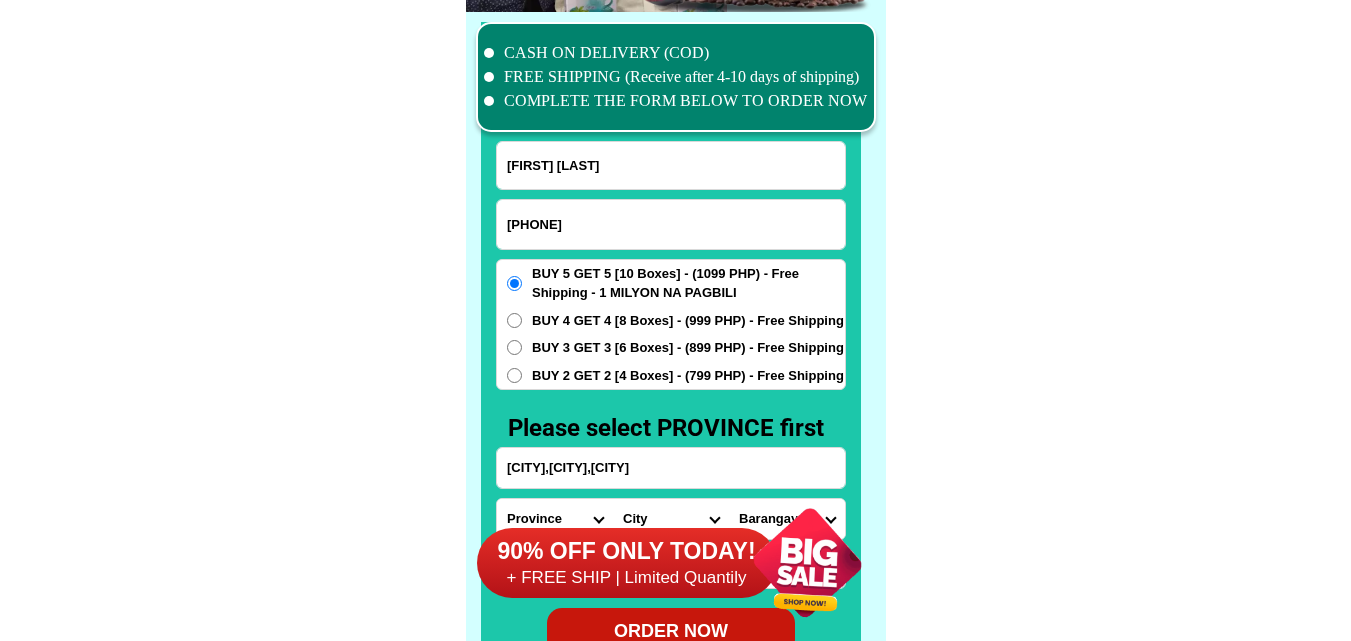 click on "BUY 2 GET 2 [4 Boxes] - (799 PHP) - Free Shipping" at bounding box center [514, 375] 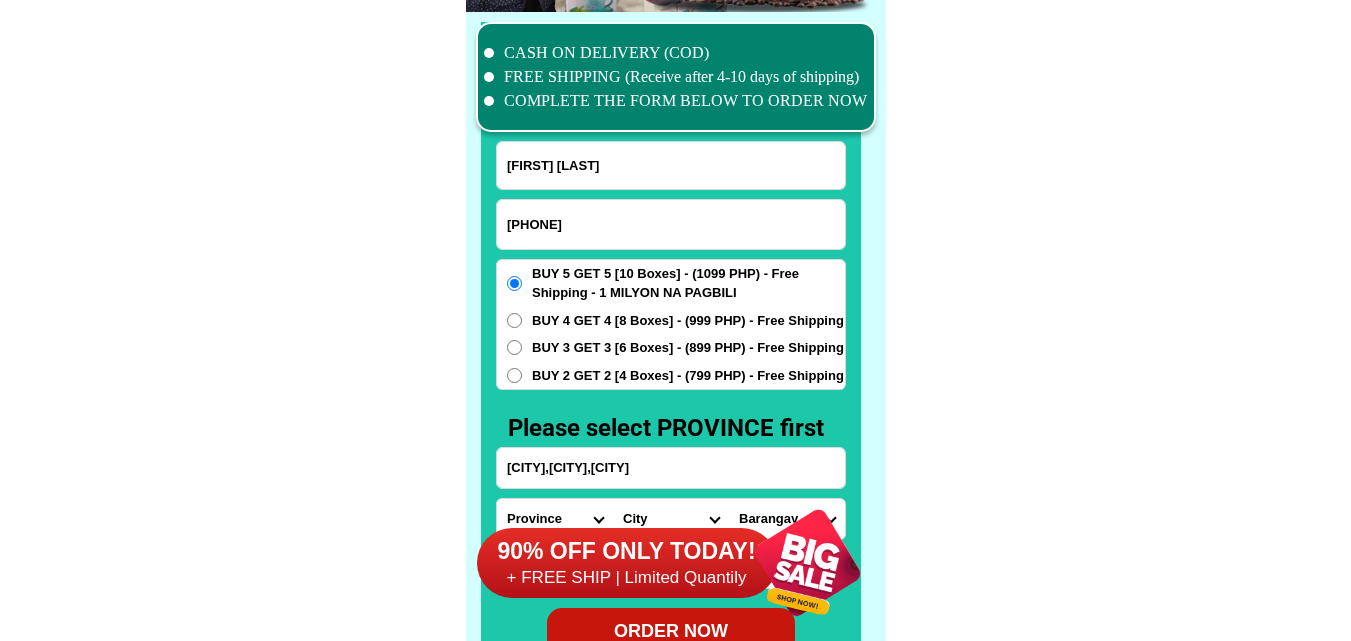radio on "true" 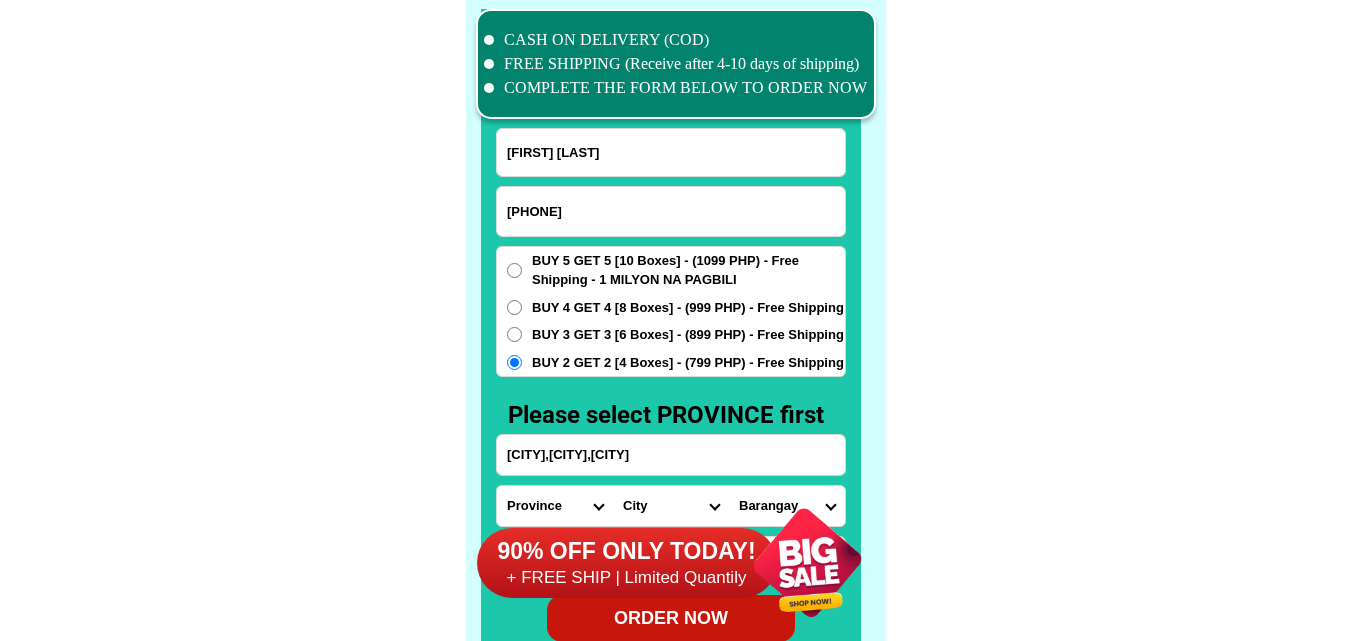 scroll, scrollTop: 15634, scrollLeft: 0, axis: vertical 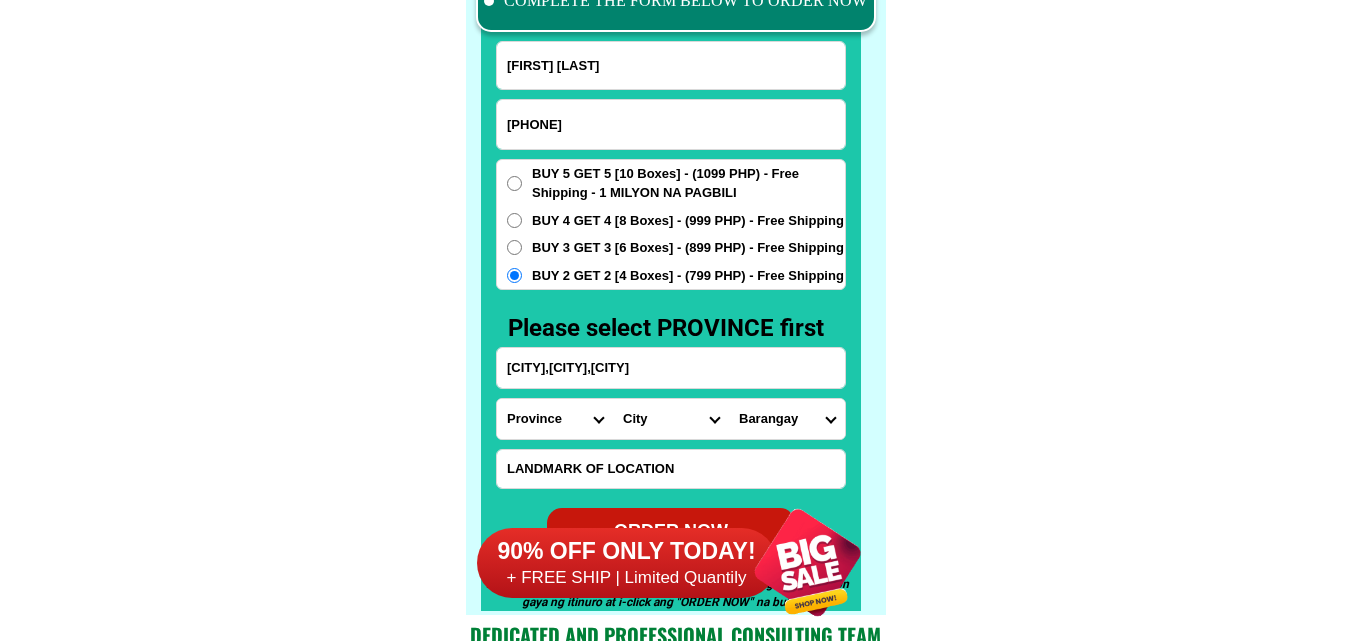 click on "Province Abra Agusan-del-norte Agusan-del-sur Aklan Albay Antique Apayao Aurora Basilan Bataan Batanes Batangas Benguet Biliran Bohol Bukidnon Bulacan Cagayan Camarines-norte Camarines-sur Camiguin Capiz Catanduanes Cavite Cebu Cotabato Davao-de-oro Davao-del-norte Davao-del-sur Davao-occidental Davao-oriental Dinagat-islands Eastern-samar Guimaras Ifugao Ilocos-norte Ilocos-sur Iloilo Isabela Kalinga La-union Laguna Lanao-del-norte Lanao-del-sur Leyte Maguindanao Marinduque Masbate Metro-manila Misamis-occidental Misamis-oriental Mountain-province Negros-occidental Negros-oriental Northern-samar Nueva-ecija Nueva-vizcaya Occidental-mindoro Oriental-mindoro Palawan Pampanga Pangasinan Quezon Quirino Rizal Romblon Sarangani Siquijor Sorsogon South-cotabato Southern-leyte Sultan-kudarat Sulu Surigao-del-norte Surigao-del-sur Tarlac Tawi-tawi Western-samar Zambales Zamboanga-del-norte Zamboanga-del-sur Zamboanga-sibugay" at bounding box center (555, 419) 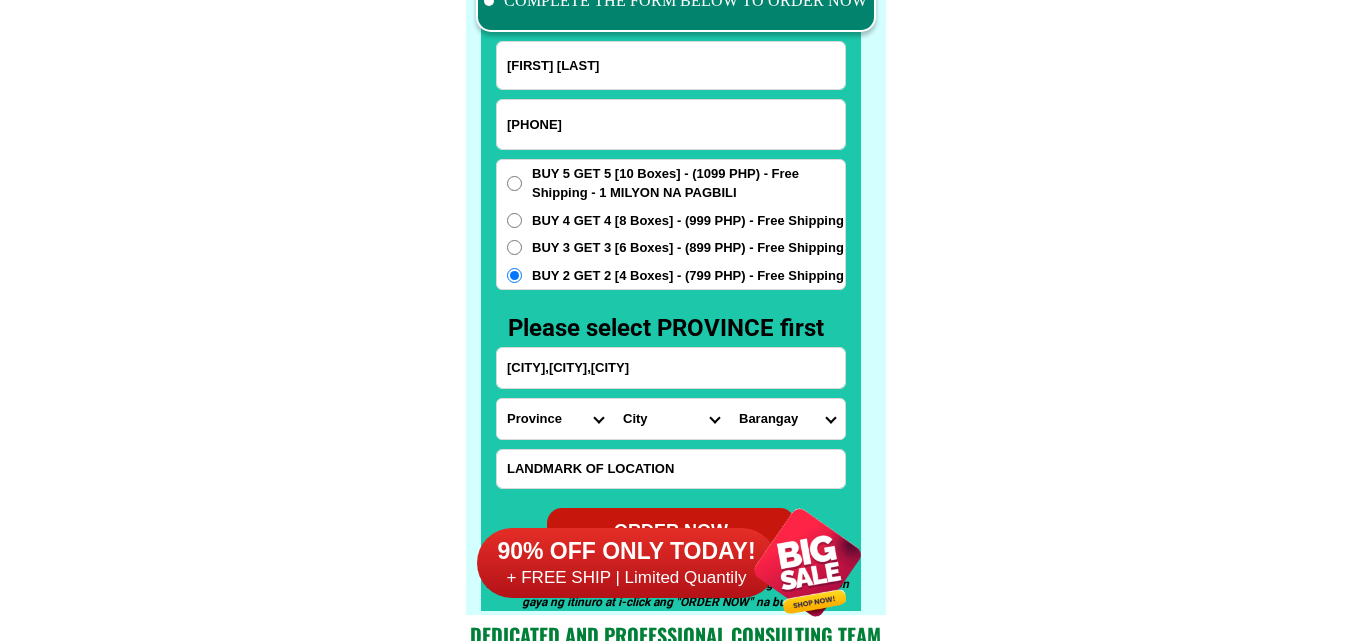 select on "63_662" 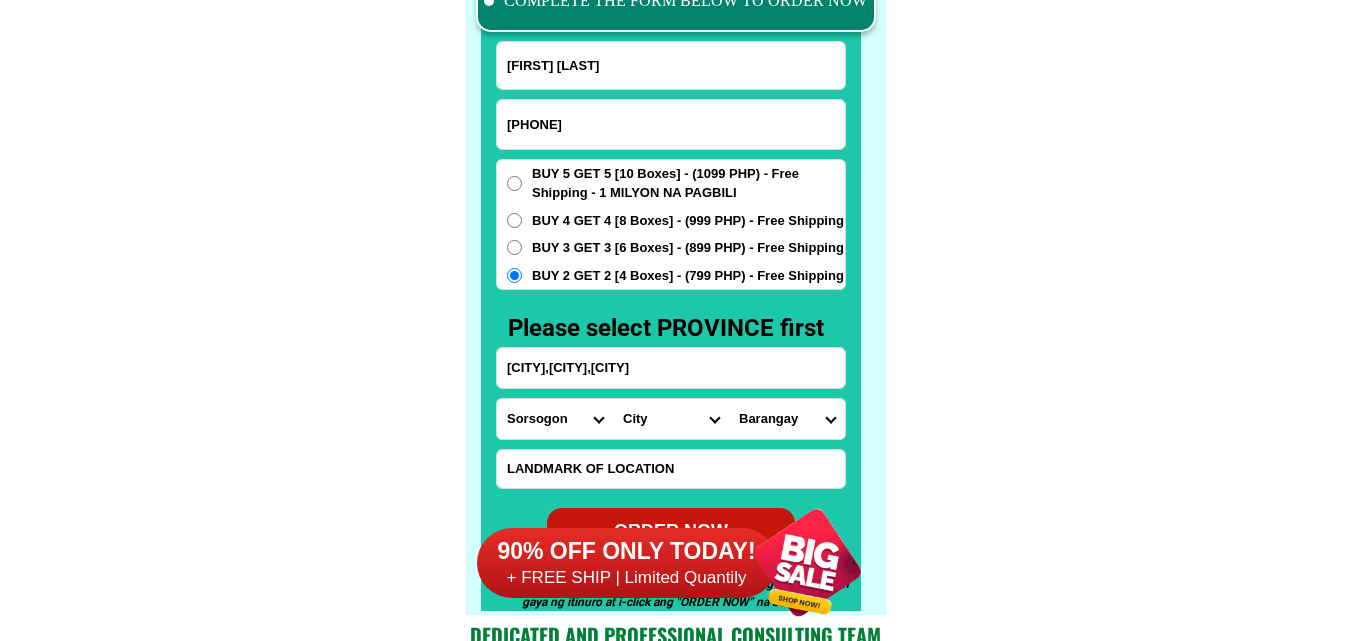 click on "Province Abra Agusan-del-norte Agusan-del-sur Aklan Albay Antique Apayao Aurora Basilan Bataan Batanes Batangas Benguet Biliran Bohol Bukidnon Bulacan Cagayan Camarines-norte Camarines-sur Camiguin Capiz Catanduanes Cavite Cebu Cotabato Davao-de-oro Davao-del-norte Davao-del-sur Davao-occidental Davao-oriental Dinagat-islands Eastern-samar Guimaras Ifugao Ilocos-norte Ilocos-sur Iloilo Isabela Kalinga La-union Laguna Lanao-del-norte Lanao-del-sur Leyte Maguindanao Marinduque Masbate Metro-manila Misamis-occidental Misamis-oriental Mountain-province Negros-occidental Negros-oriental Northern-samar Nueva-ecija Nueva-vizcaya Occidental-mindoro Oriental-mindoro Palawan Pampanga Pangasinan Quezon Quirino Rizal Romblon Sarangani Siquijor Sorsogon South-cotabato Southern-leyte Sultan-kudarat Sulu Surigao-del-norte Surigao-del-sur Tarlac Tawi-tawi Western-samar Zambales Zamboanga-del-norte Zamboanga-del-sur Zamboanga-sibugay" at bounding box center [555, 419] 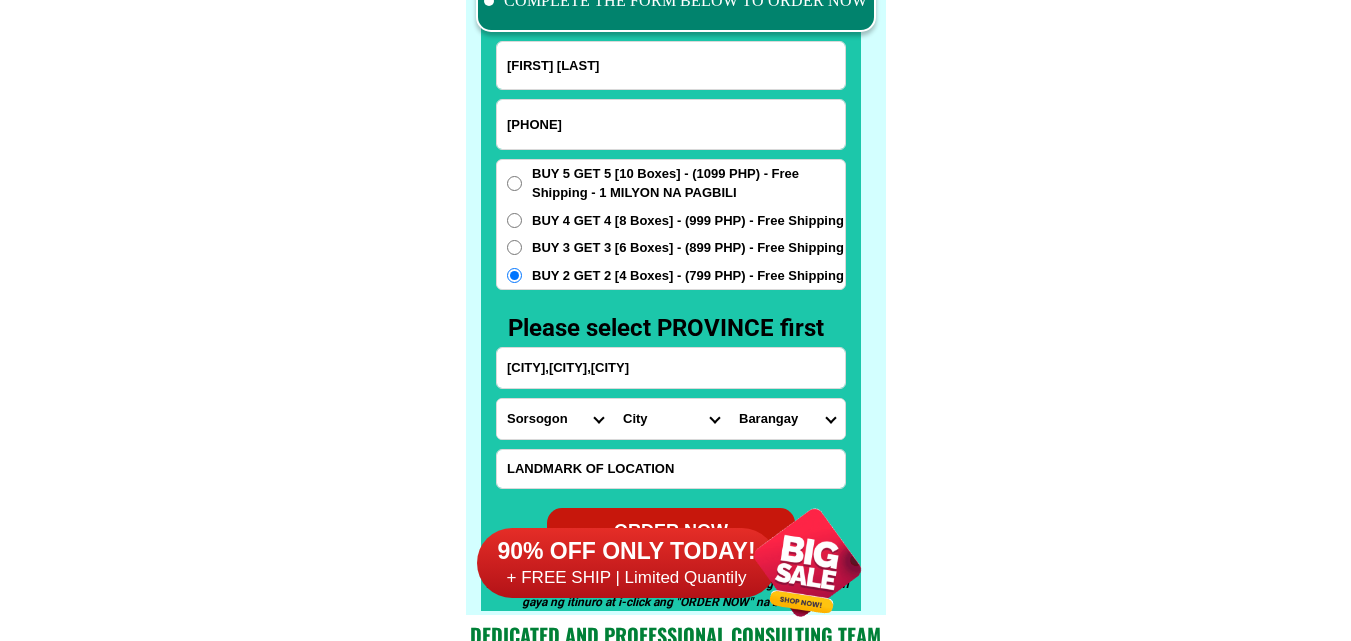 click on "[CITY] [CITY] [CITY] [CITY] [CITY] [CITY] [CITY] [CITY] [CITY] [CITY] [CITY] [CITY] [CITY]" at bounding box center [671, 419] 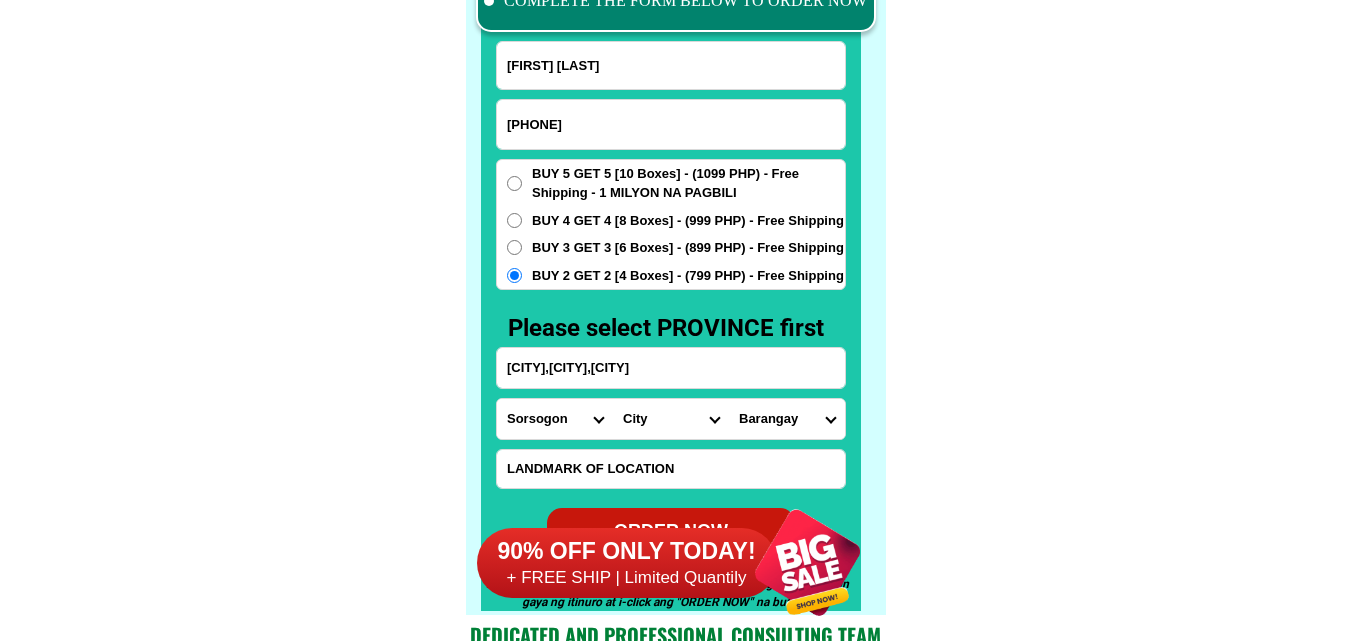 select on "63_6627867" 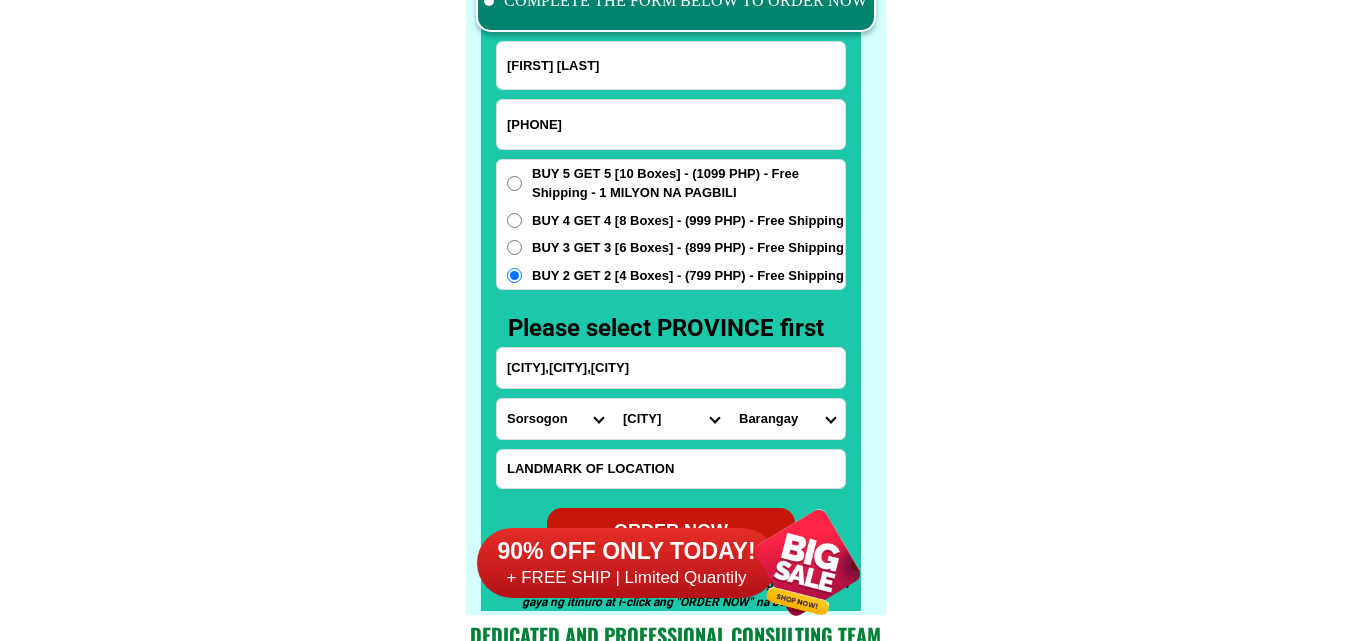 click on "[CITY] [CITY] [CITY] [CITY] [CITY] [CITY] [CITY] [CITY] [CITY] [CITY] [CITY] [CITY] [CITY]" at bounding box center [671, 419] 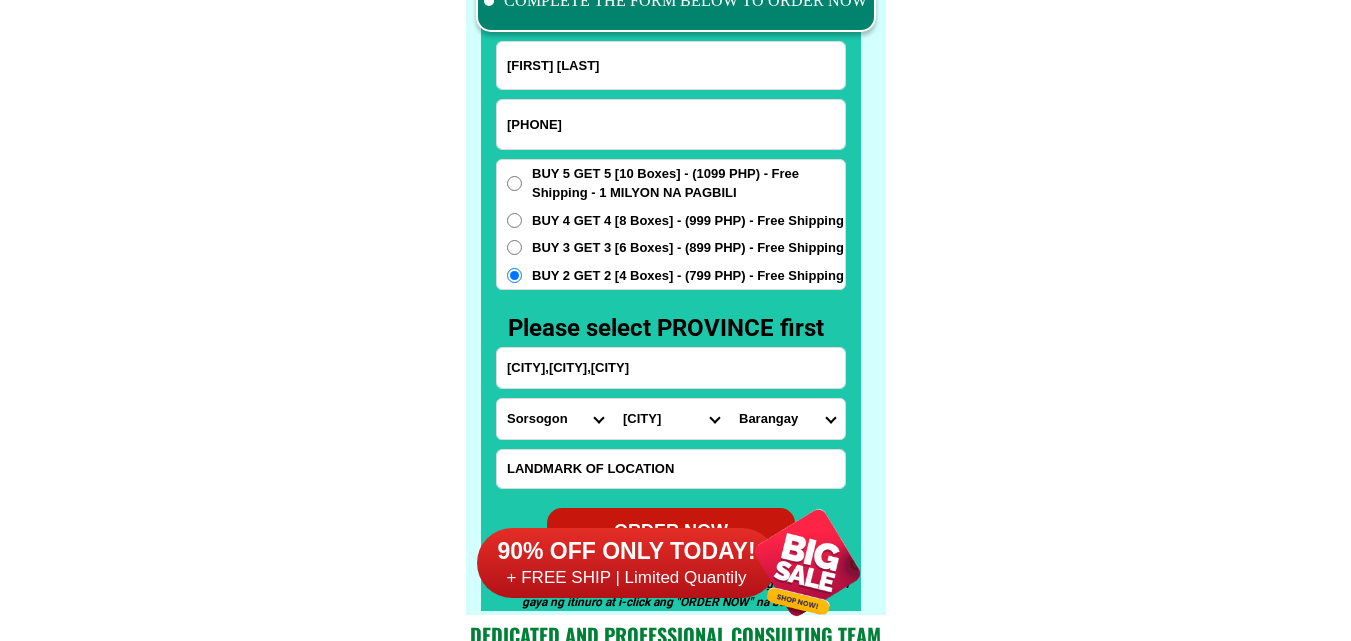 click on "Barangay Alegria Bagacay Bangate Bugtong Cagang Fabrica Jibong Lago Layog Luneta Macabari Mapapac Olandia Paghaluban Poblacion central Poblacion norte Poblacion sur Putiao San antonio San isidro San ramon San vicente Santa cruz Santa lourdes Tagdon" at bounding box center (787, 419) 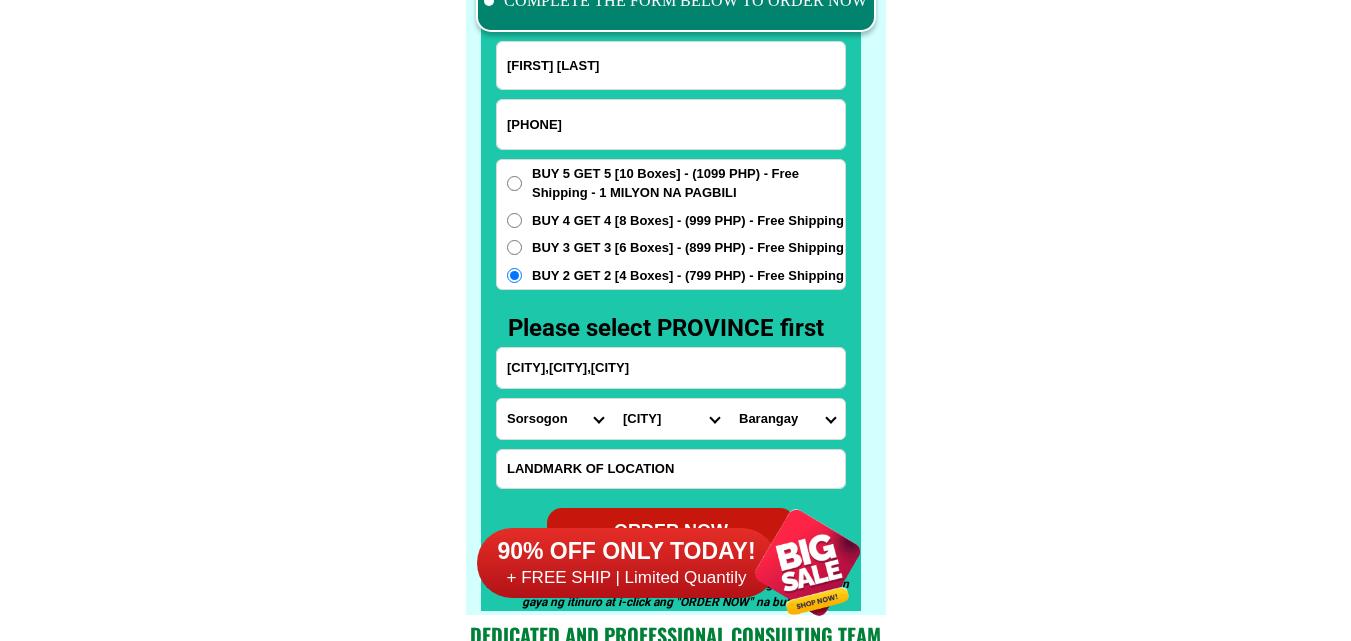 select on "63_66278675828" 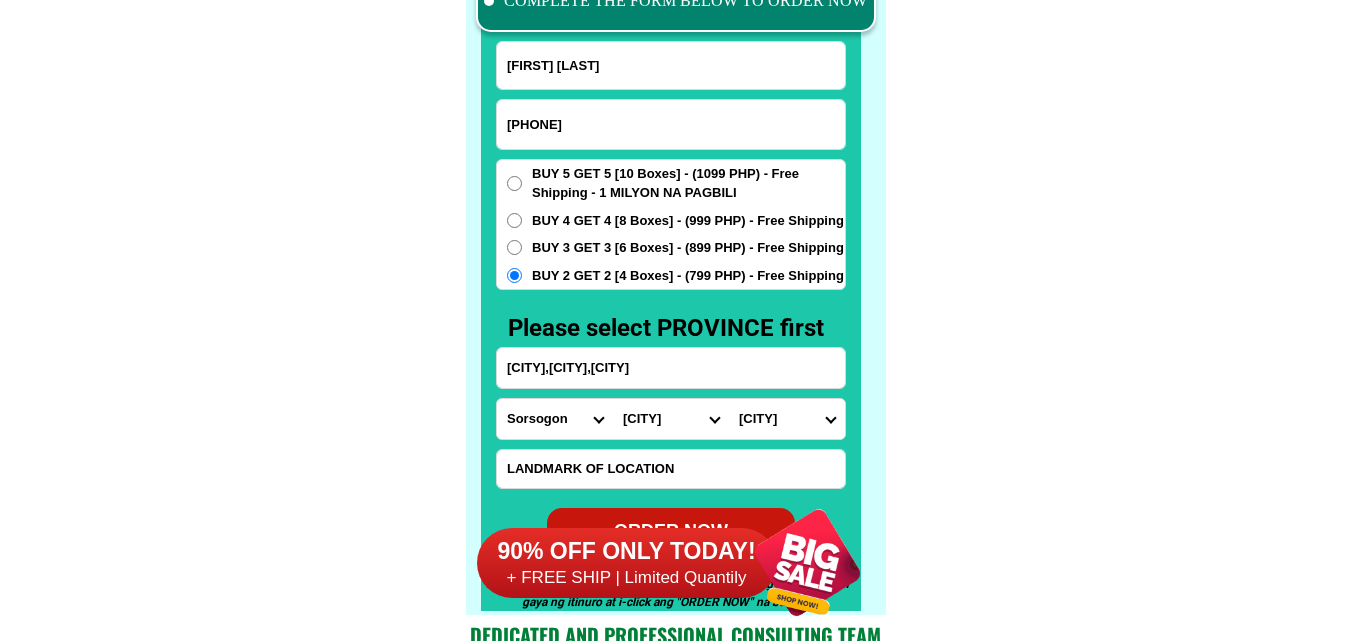 click on "Barangay Alegria Bagacay Bangate Bugtong Cagang Fabrica Jibong Lago Layog Luneta Macabari Mapapac Olandia Paghaluban Poblacion central Poblacion norte Poblacion sur Putiao San antonio San isidro San ramon San vicente Santa cruz Santa lourdes Tagdon" at bounding box center (787, 419) 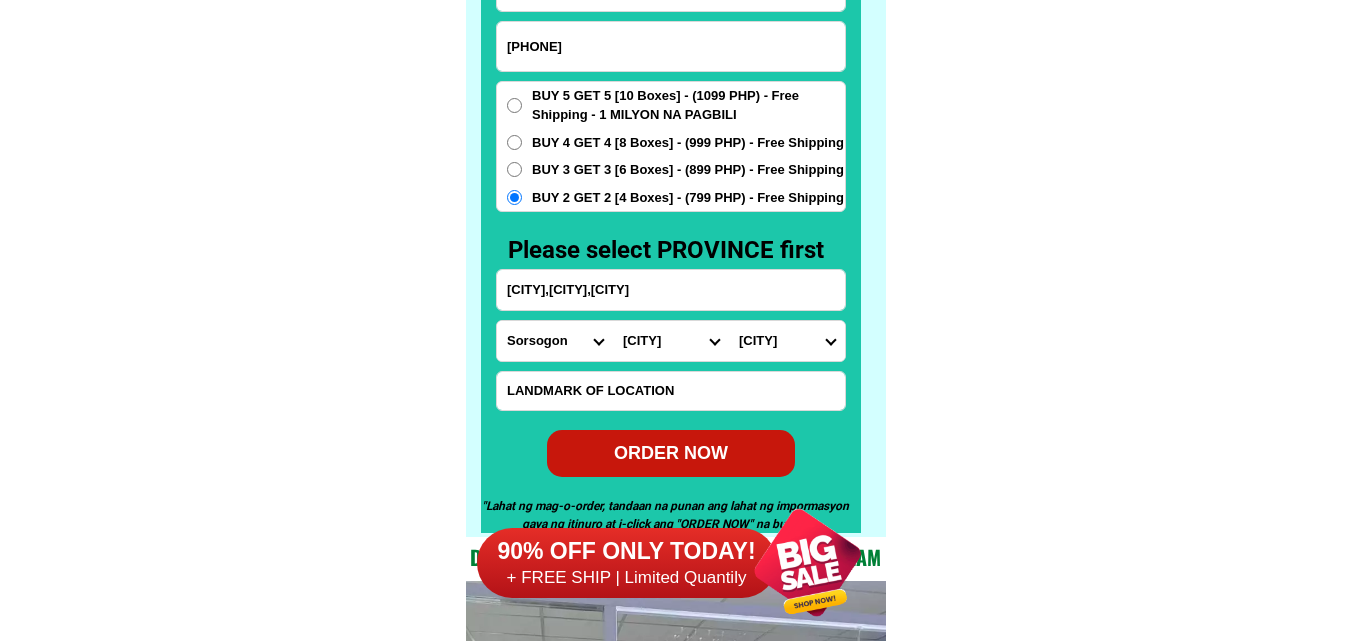scroll, scrollTop: 15734, scrollLeft: 0, axis: vertical 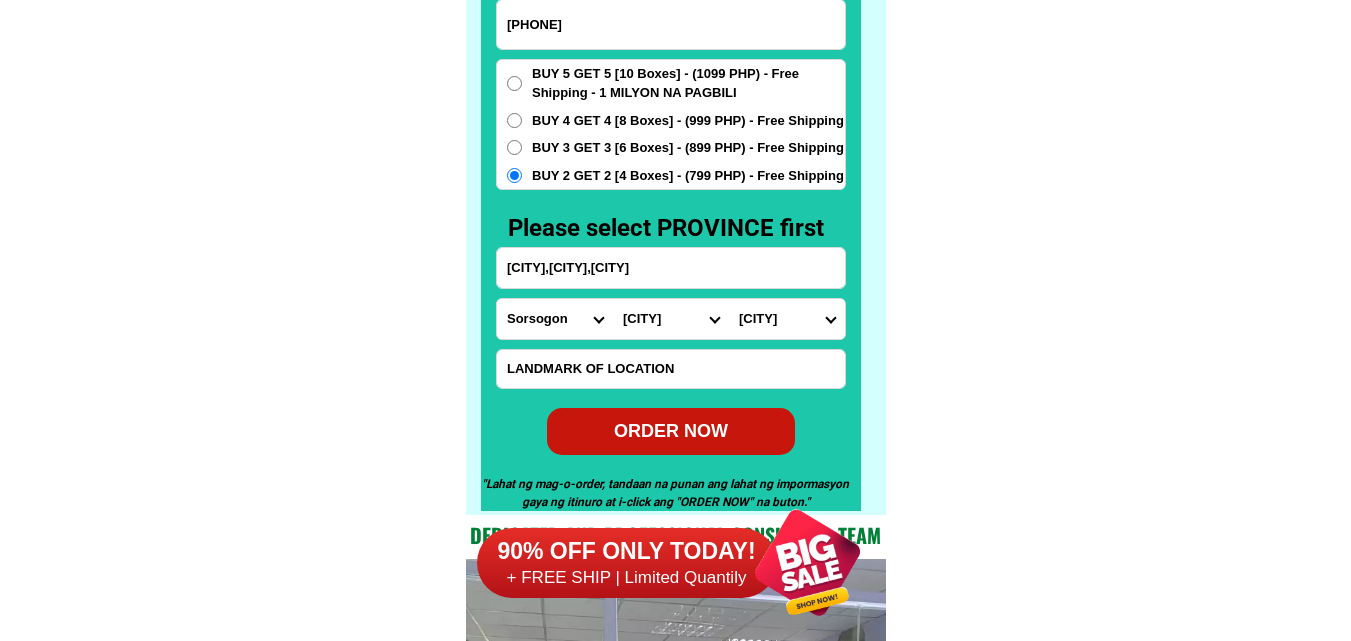 click on "ORDER NOW" at bounding box center (671, 431) 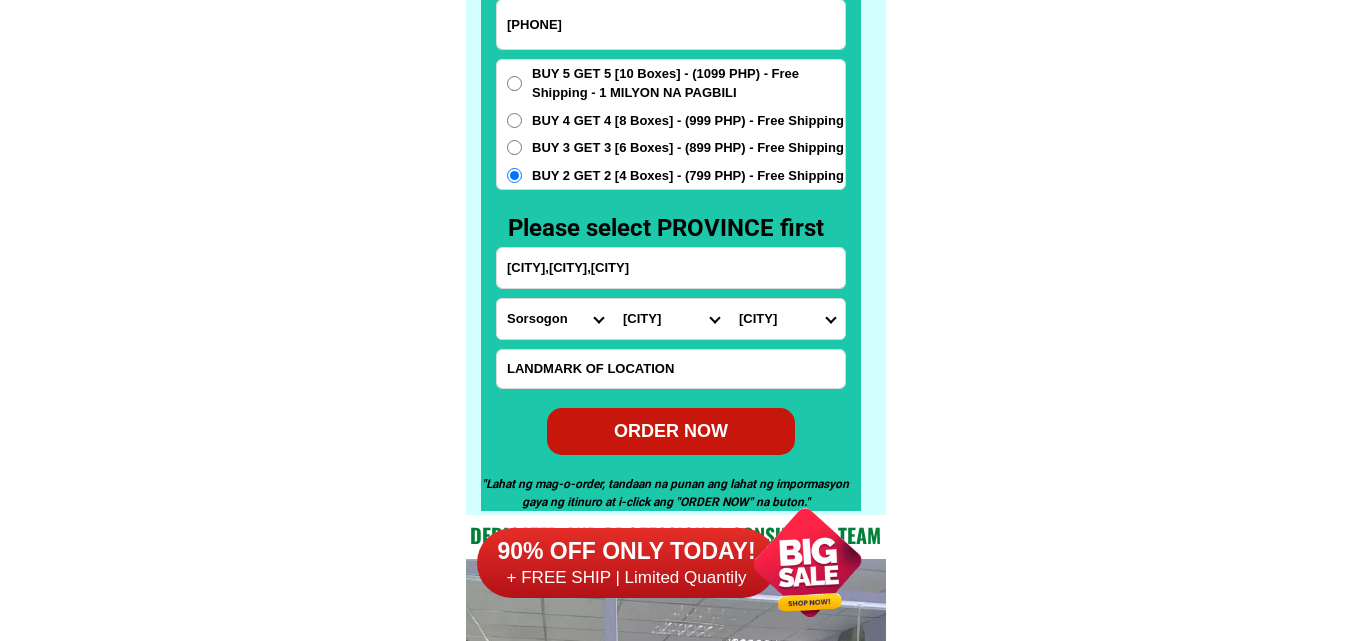 radio on "true" 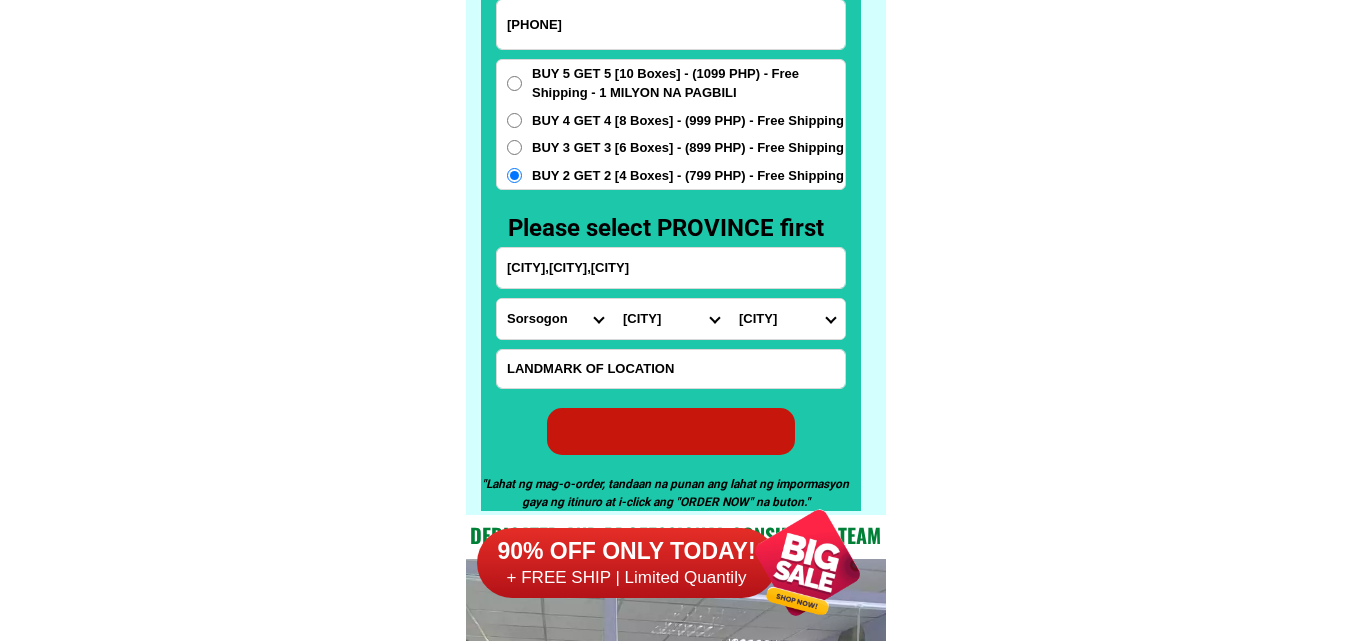radio on "true" 